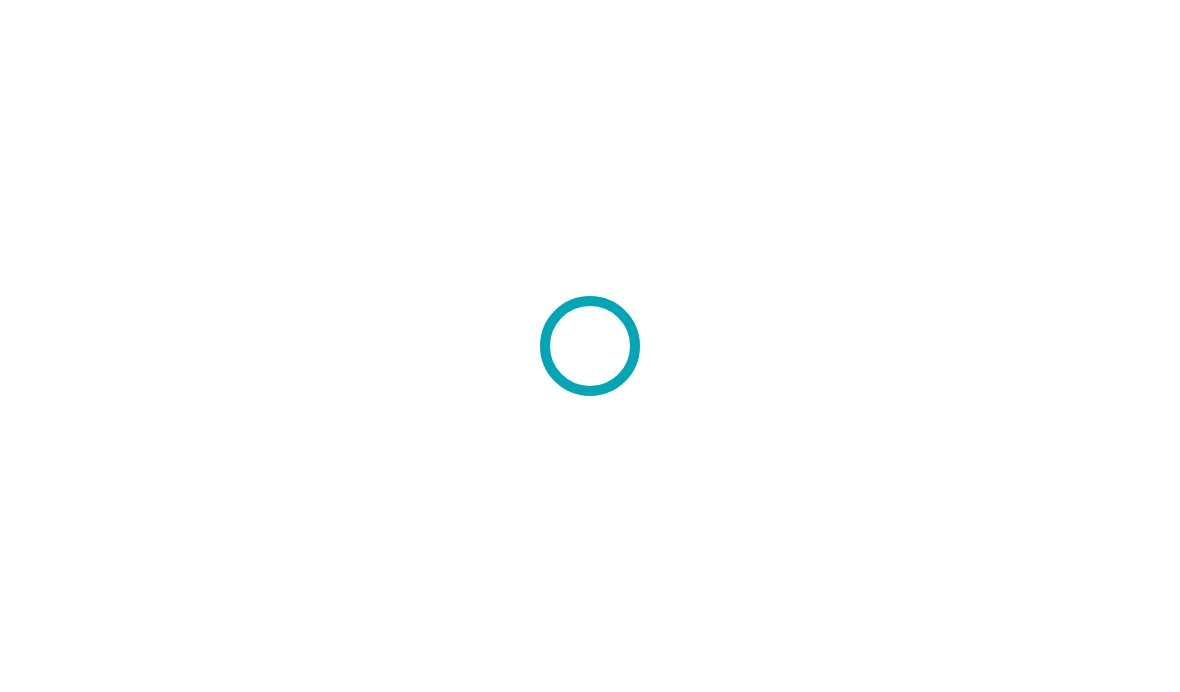 scroll, scrollTop: 0, scrollLeft: 0, axis: both 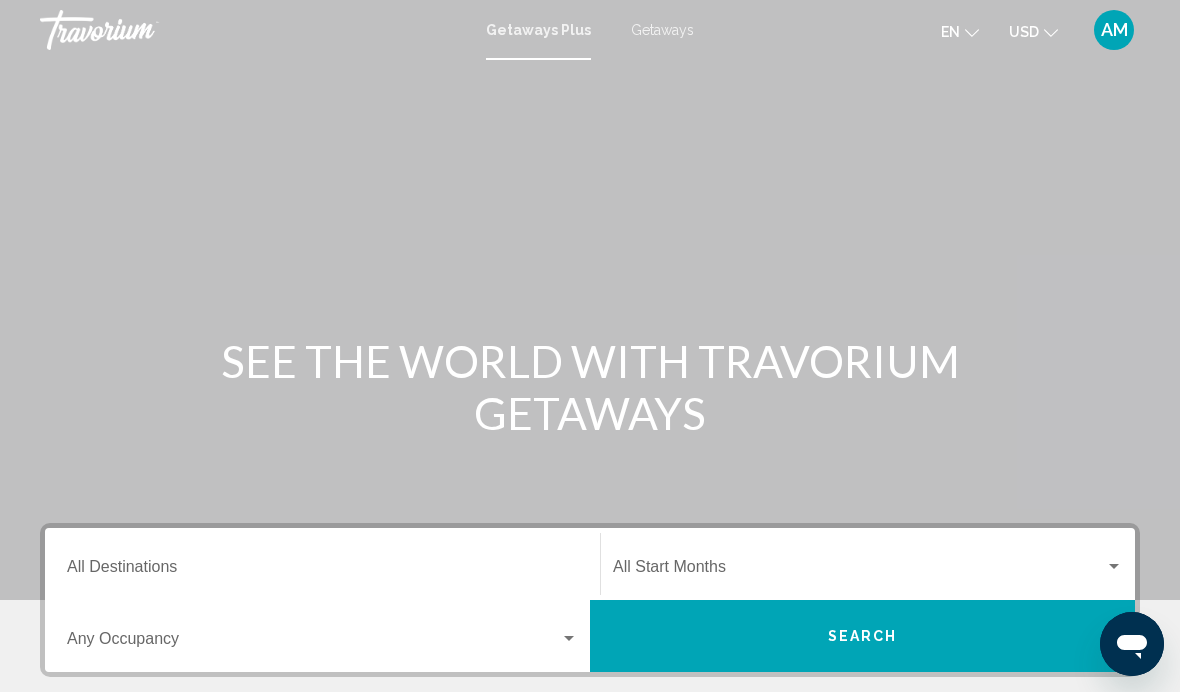 click on "Getaways" at bounding box center [662, 30] 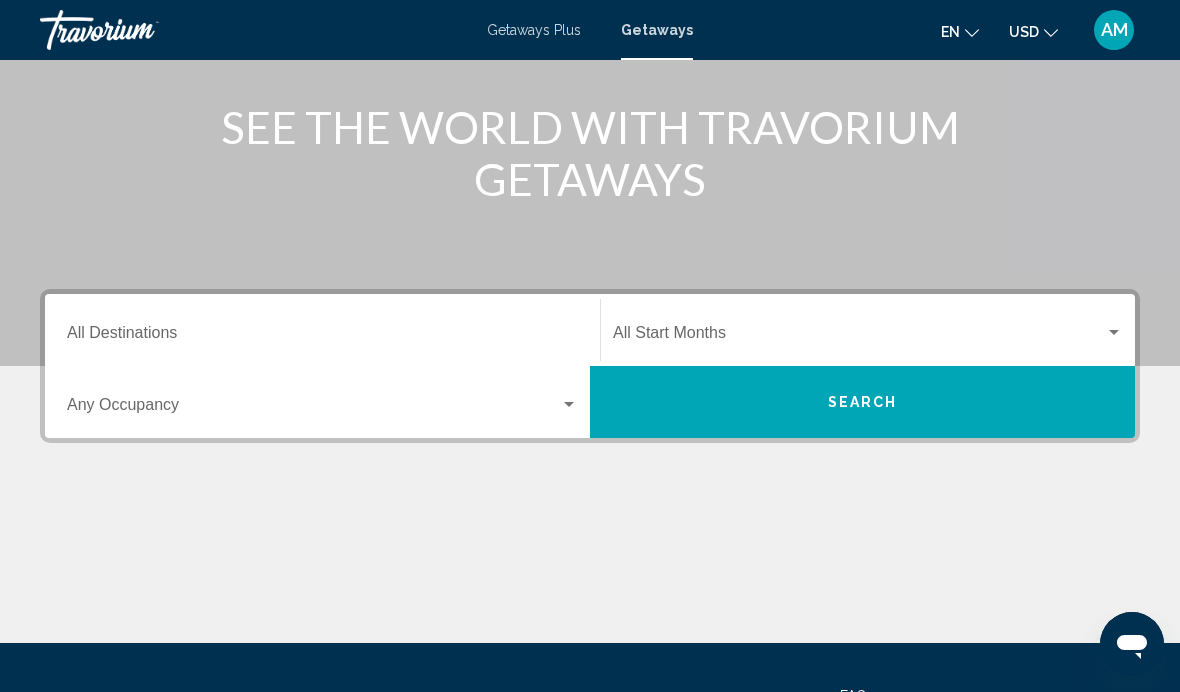 scroll, scrollTop: 238, scrollLeft: 0, axis: vertical 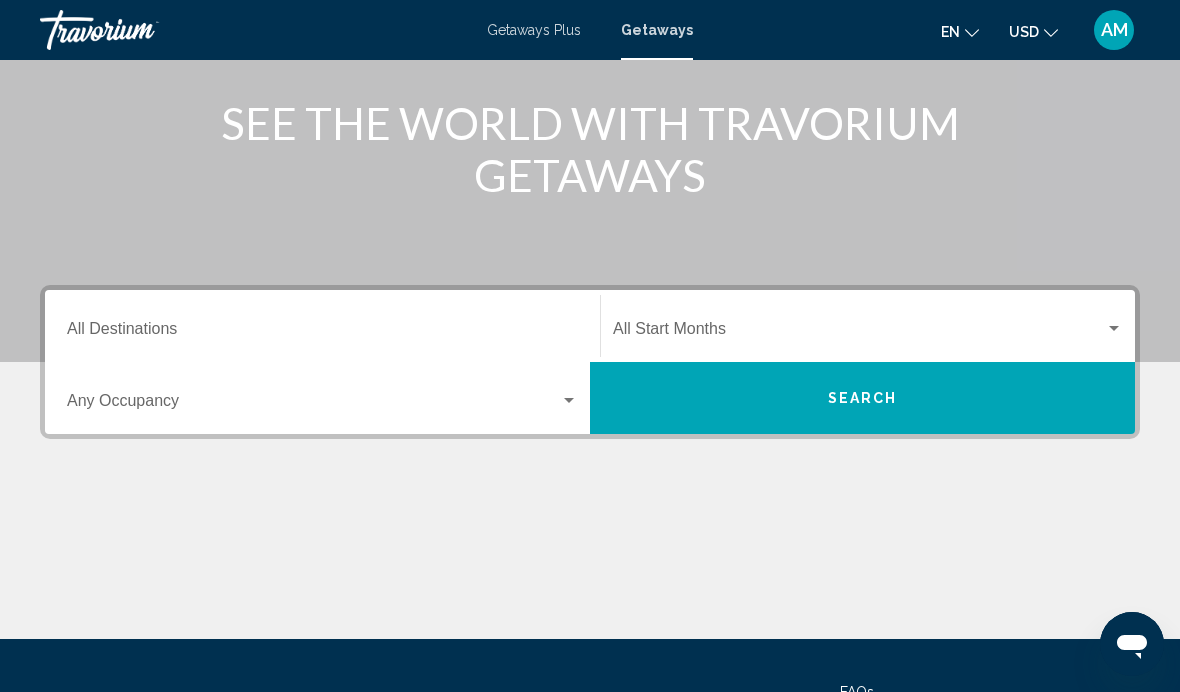 click on "Destination All Destinations" at bounding box center [322, 326] 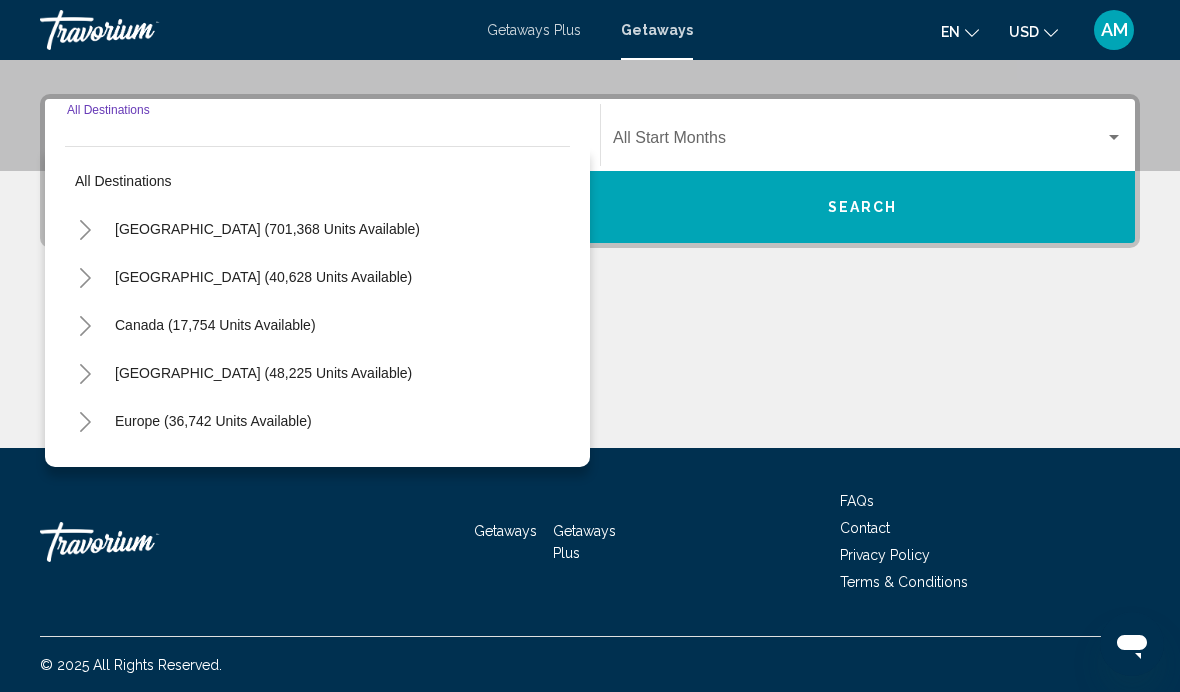 scroll, scrollTop: 430, scrollLeft: 0, axis: vertical 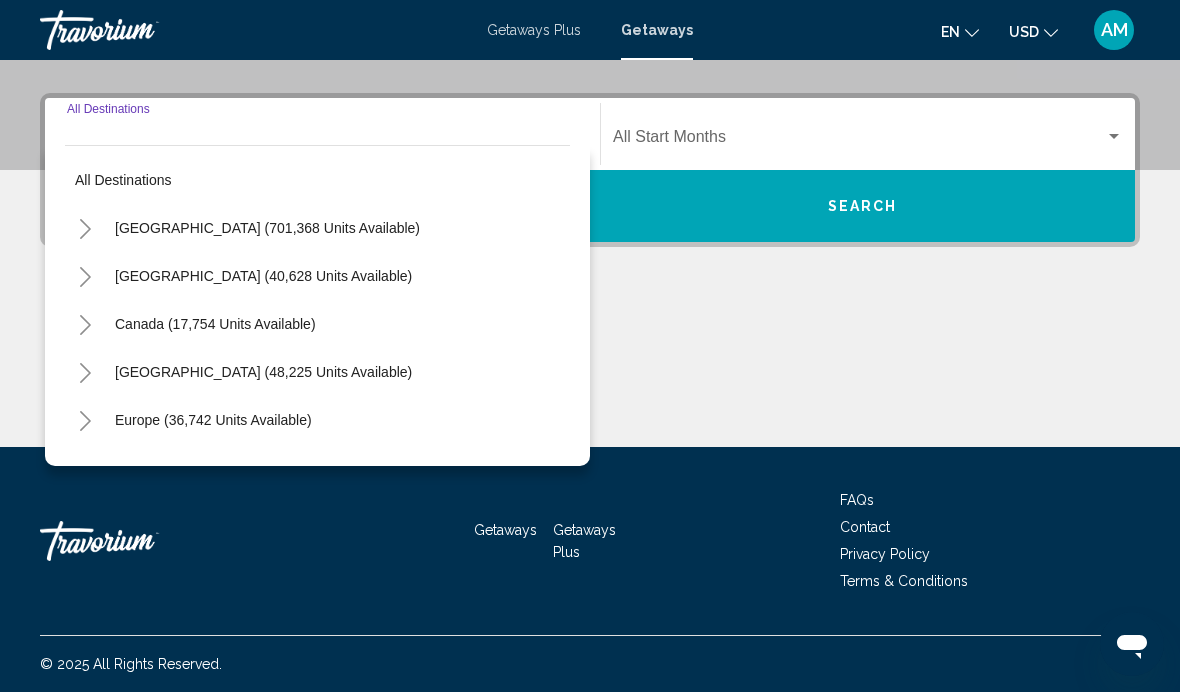 click on "Destination All Destinations" at bounding box center [322, 141] 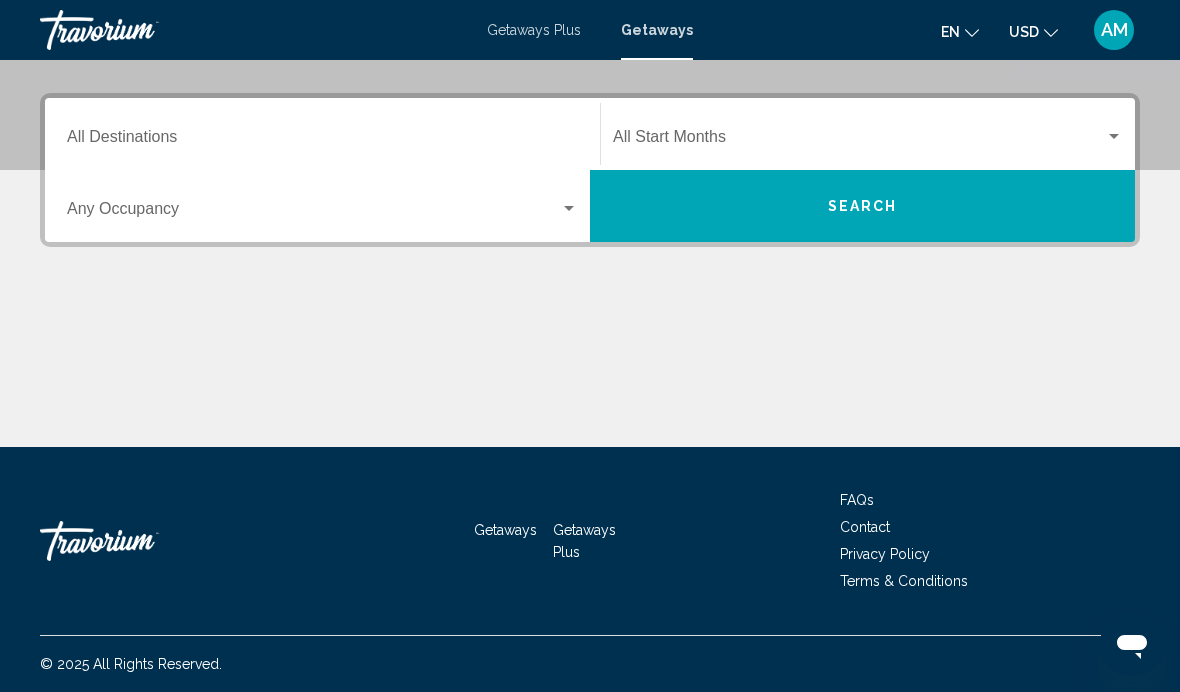 click on "Destination All Destinations" at bounding box center (322, 141) 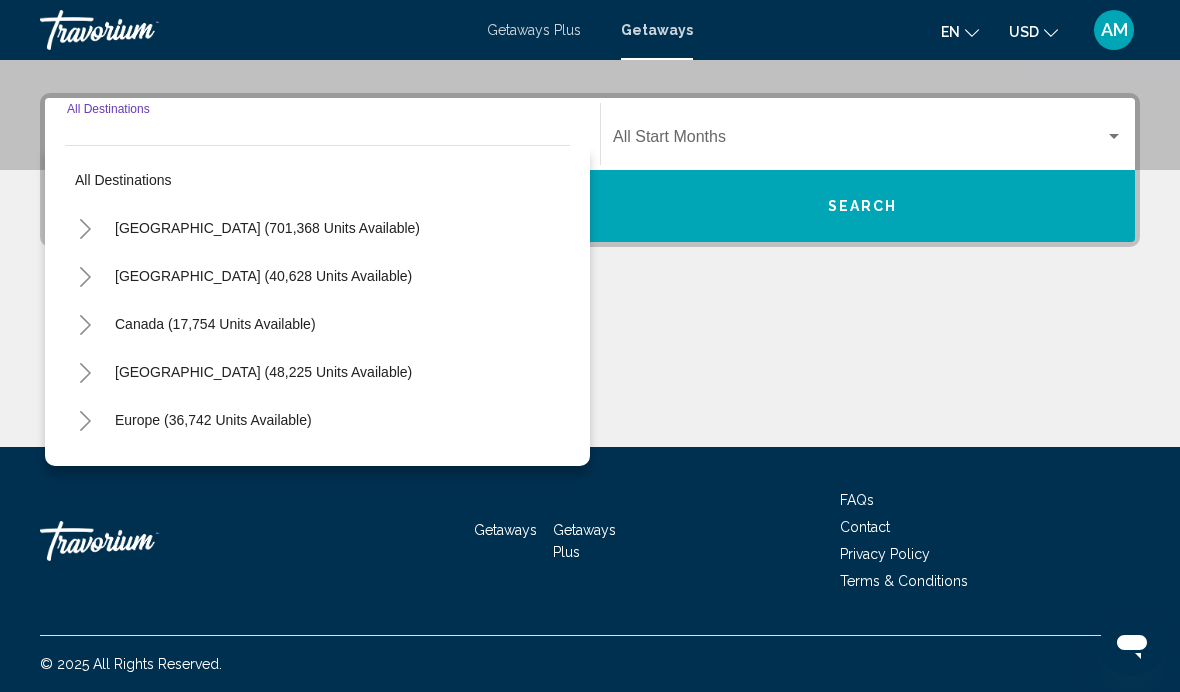 click 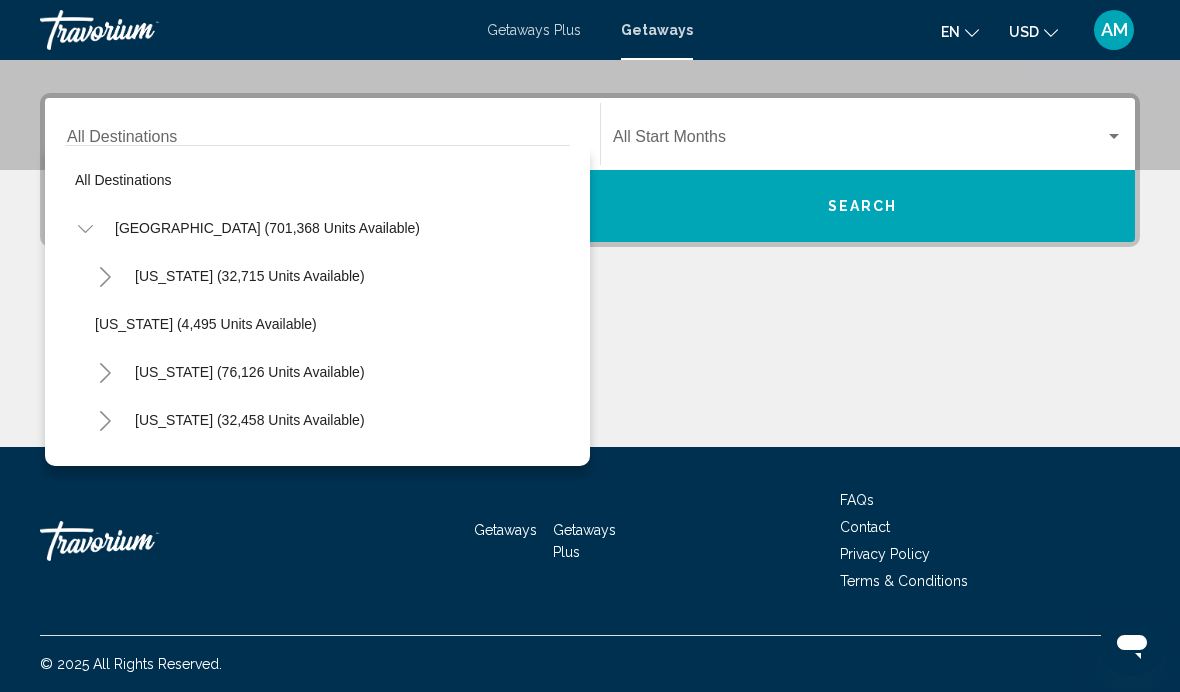 click on "[GEOGRAPHIC_DATA] (701,368 units available)" at bounding box center (263, 2436) 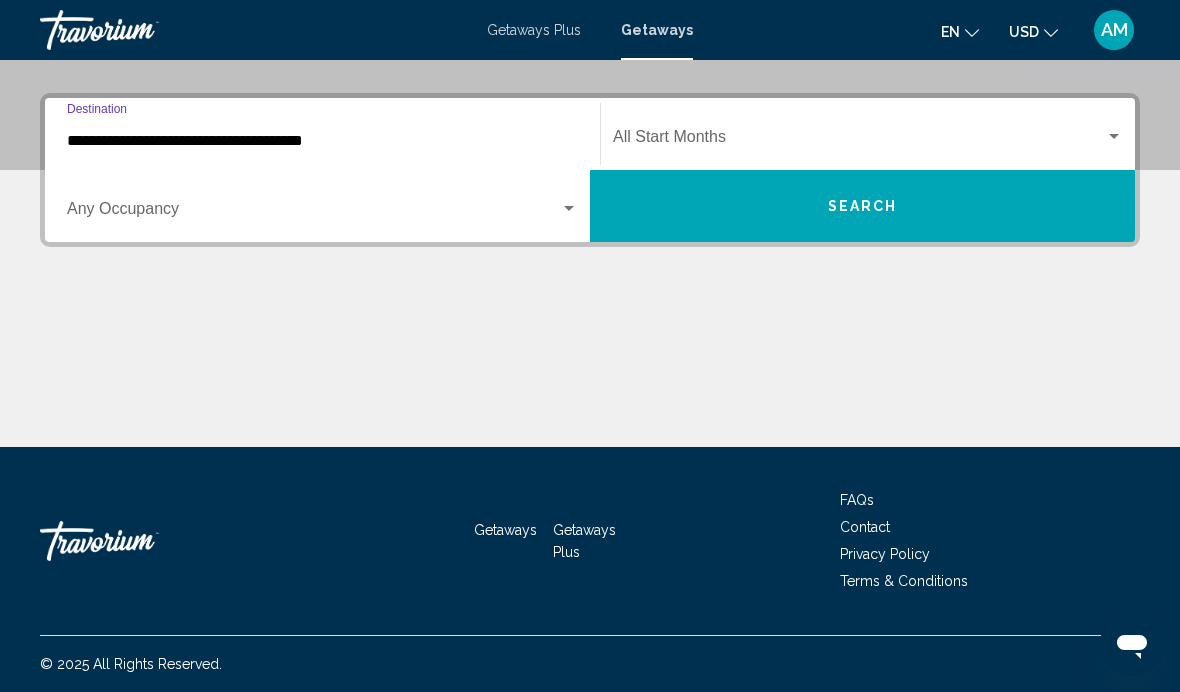 click on "**********" at bounding box center (322, 141) 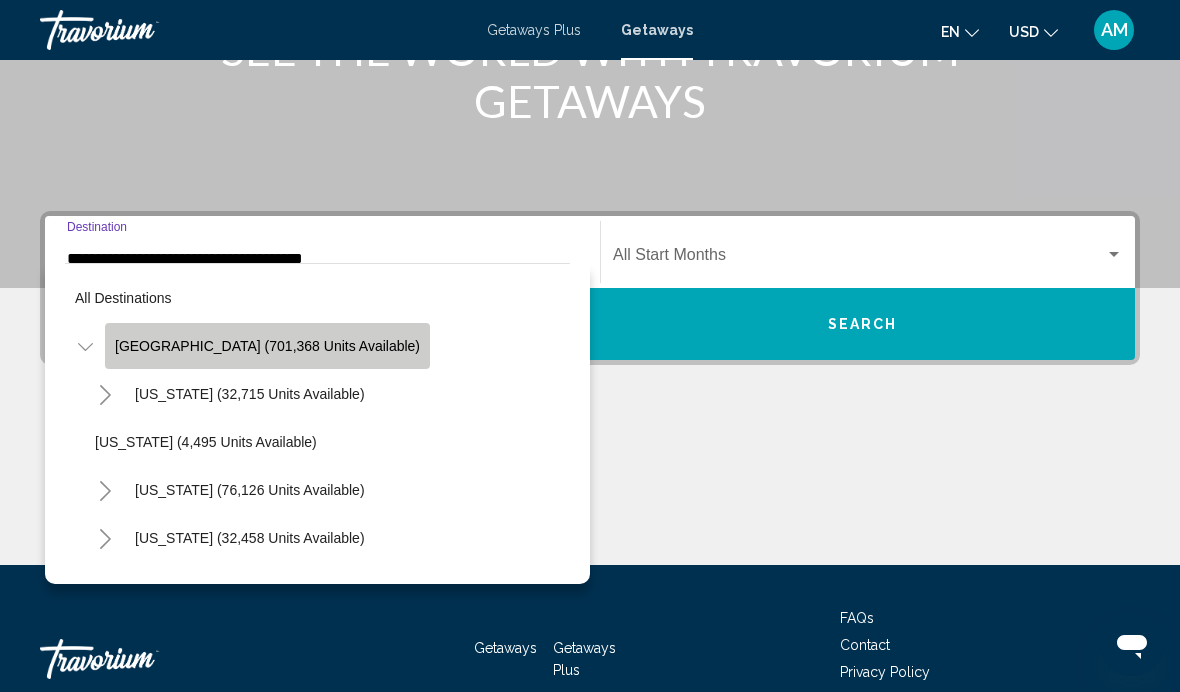 click on "[GEOGRAPHIC_DATA] (701,368 units available)" 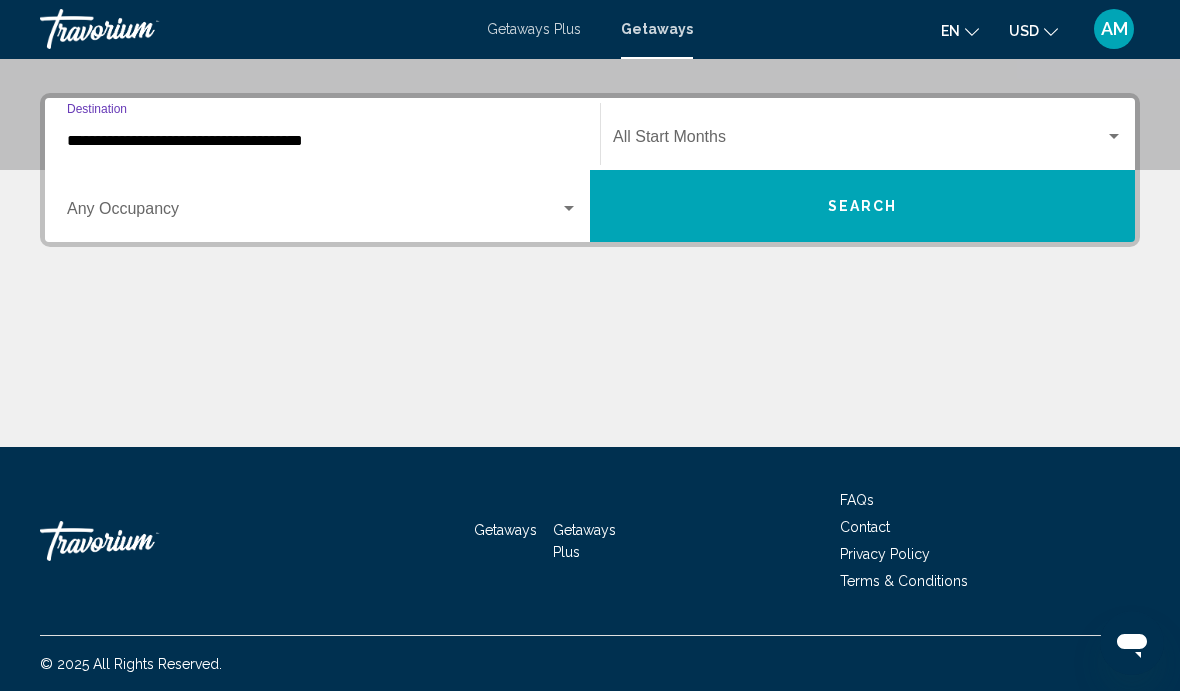 scroll, scrollTop: 430, scrollLeft: 0, axis: vertical 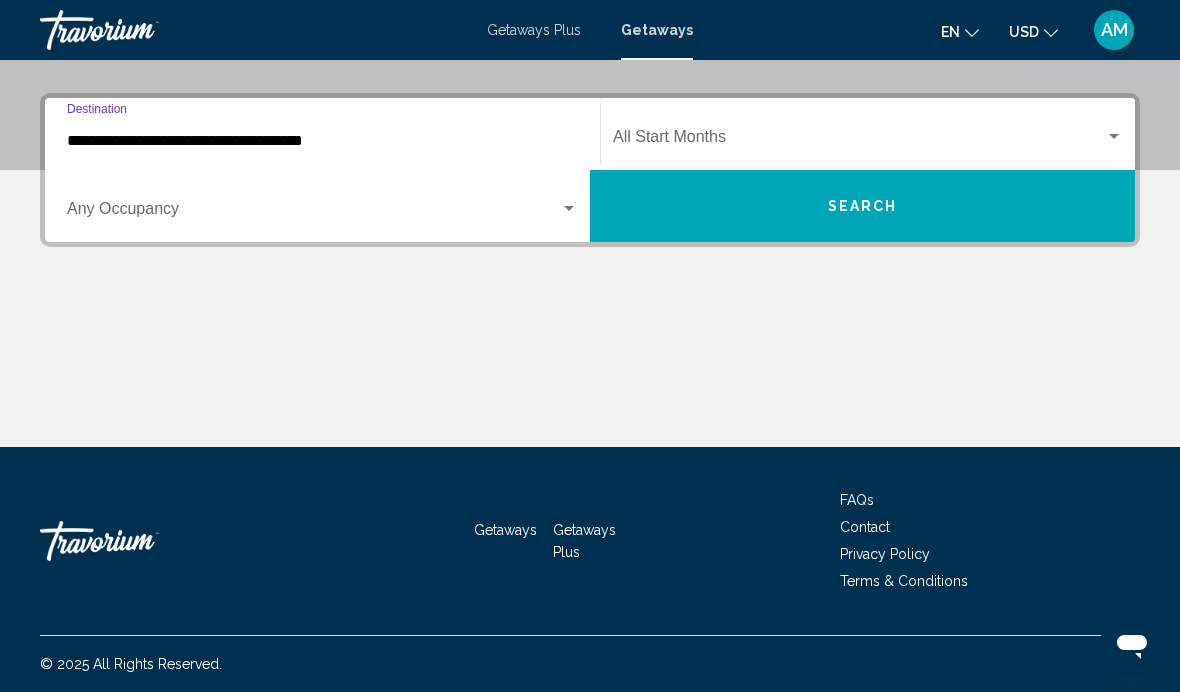 click on "**********" at bounding box center [322, 141] 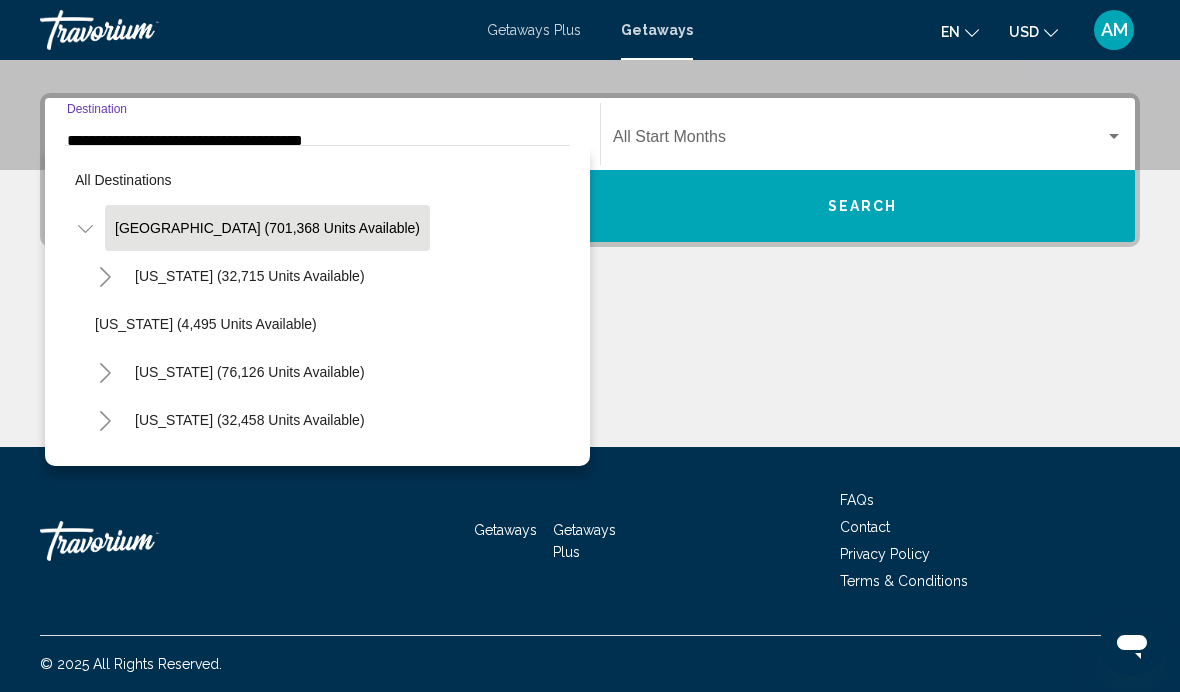 scroll, scrollTop: 312, scrollLeft: 0, axis: vertical 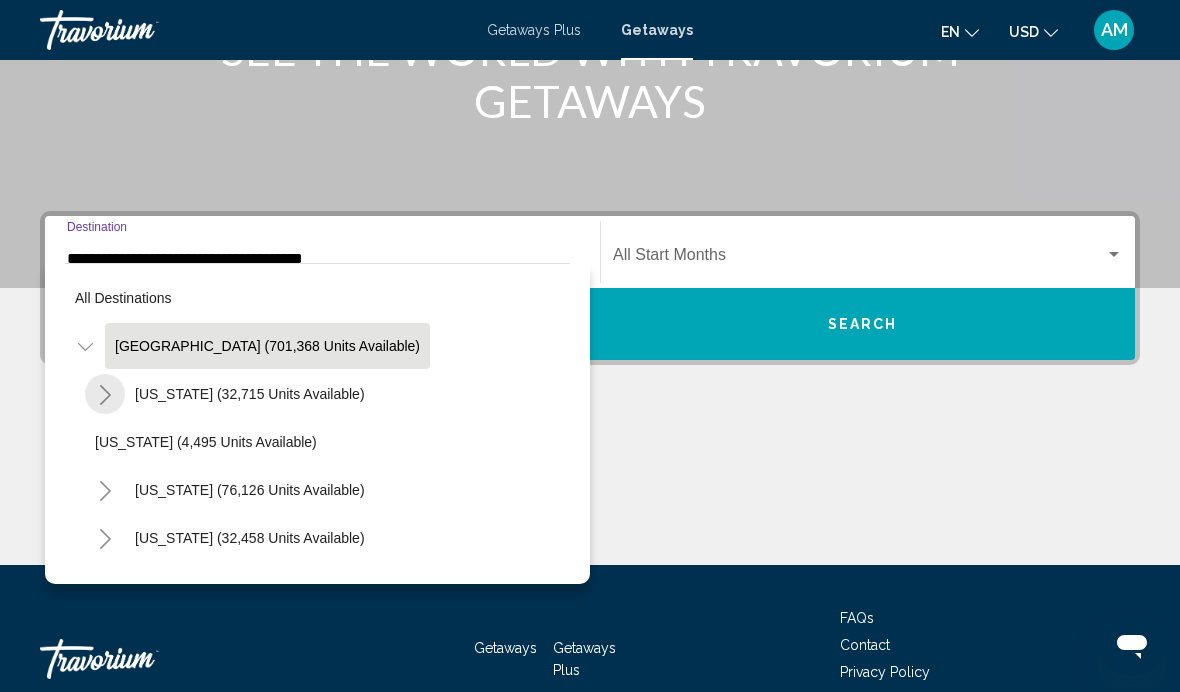 click 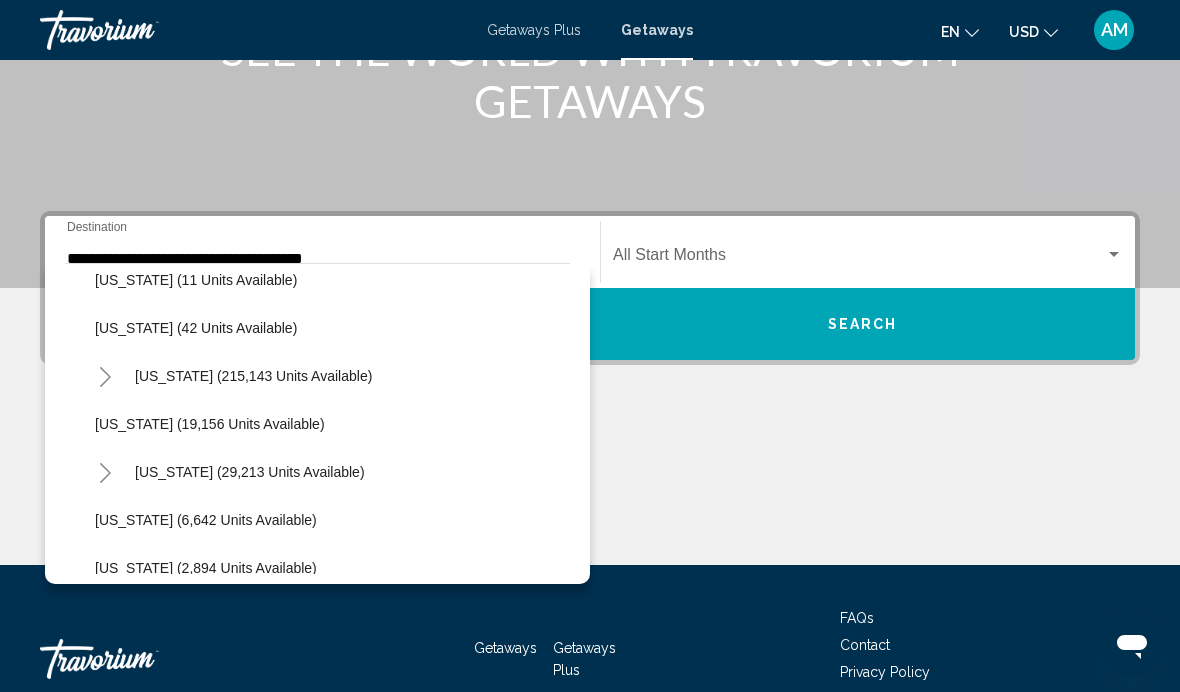 scroll, scrollTop: 491, scrollLeft: 0, axis: vertical 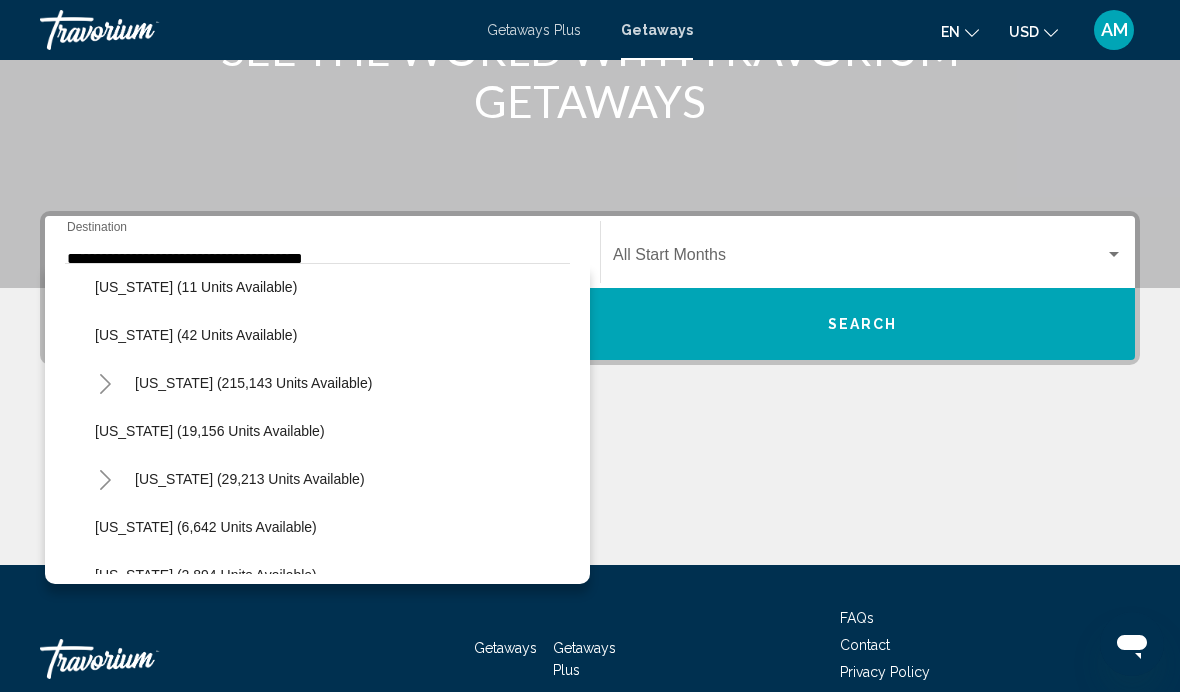 click 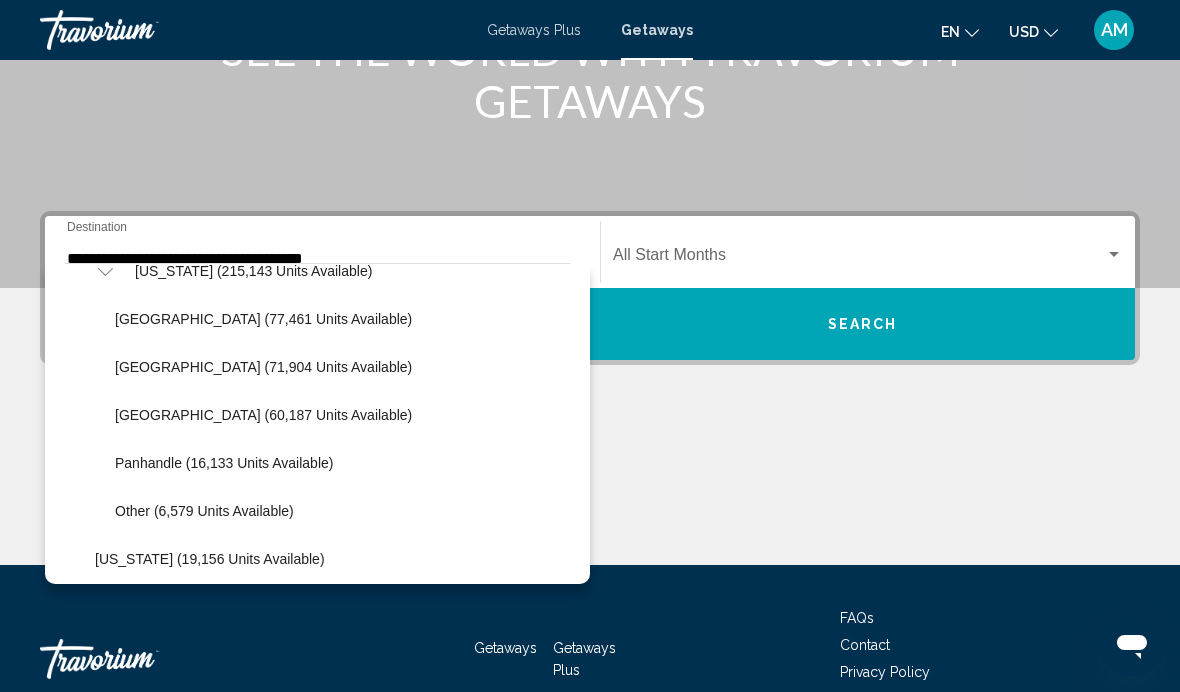 scroll, scrollTop: 608, scrollLeft: 0, axis: vertical 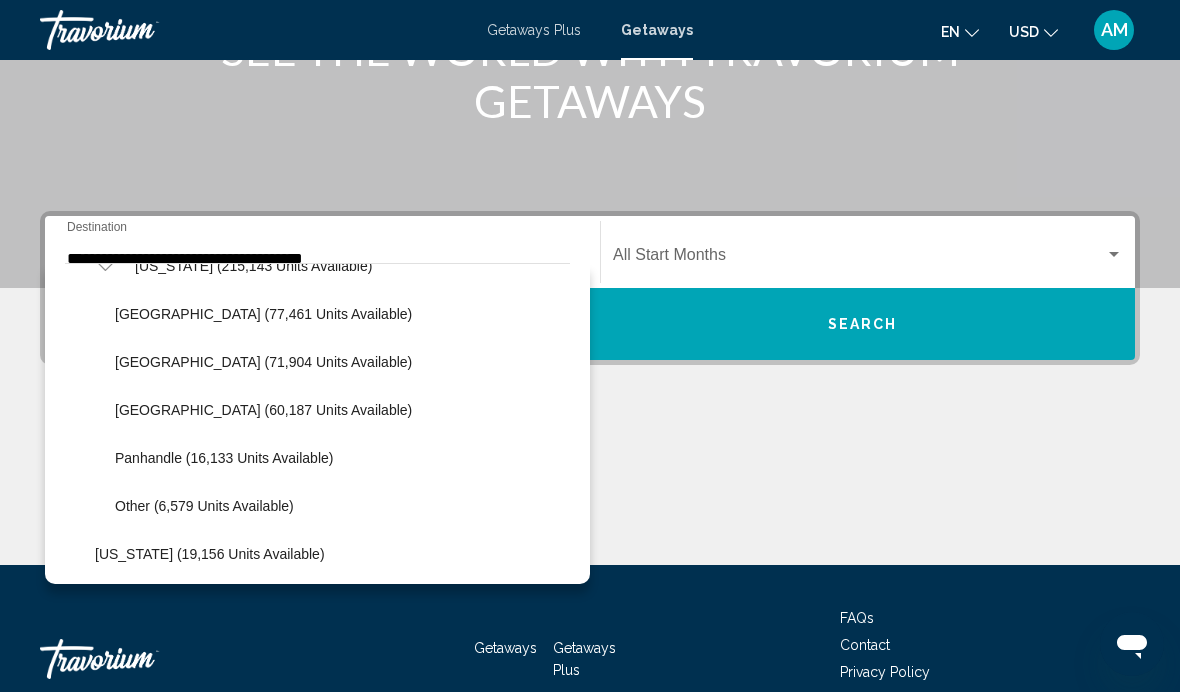 click on "[GEOGRAPHIC_DATA] (60,187 units available)" 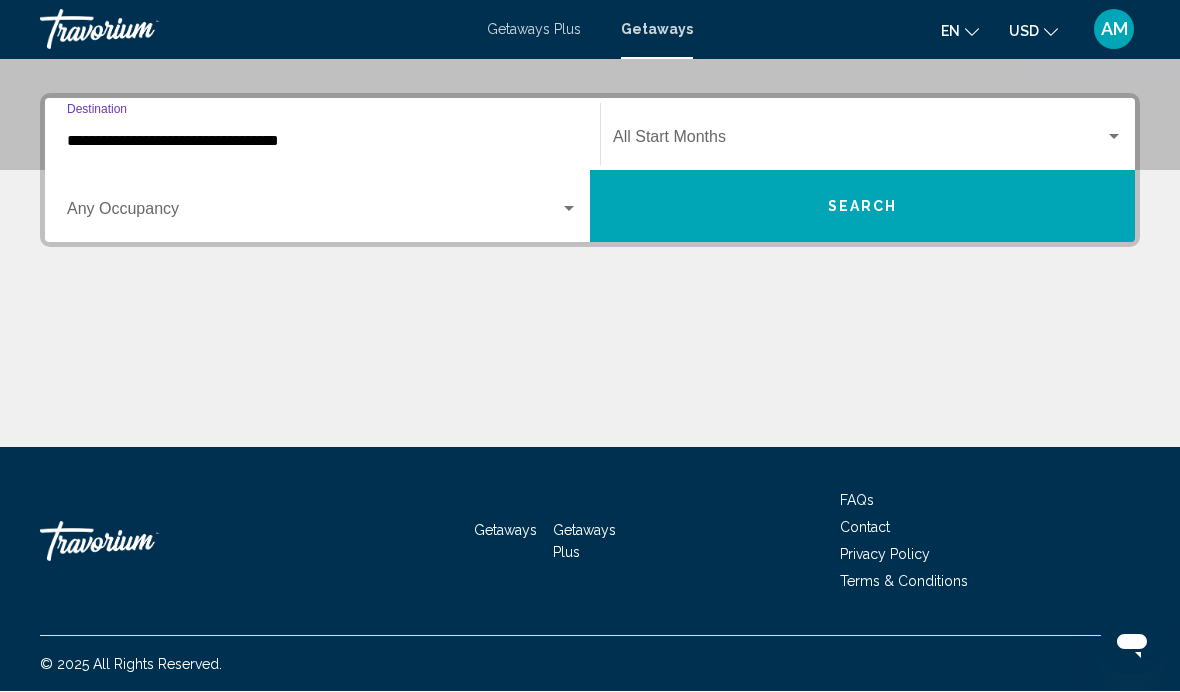scroll, scrollTop: 430, scrollLeft: 0, axis: vertical 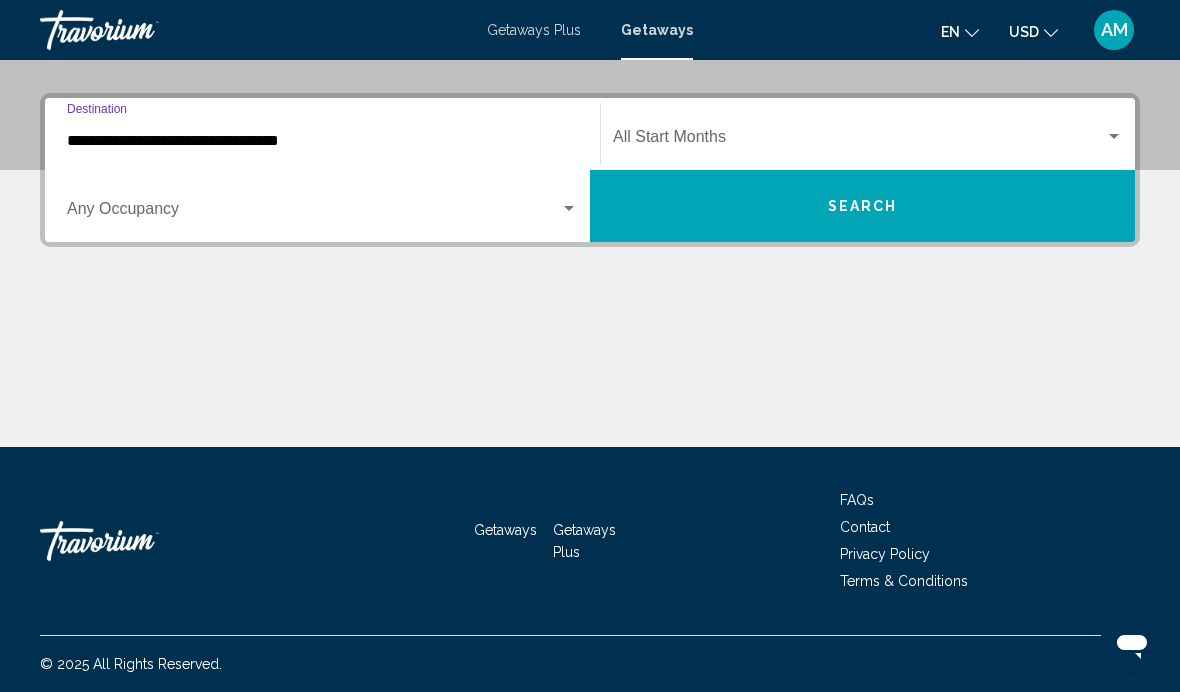 click at bounding box center [313, 213] 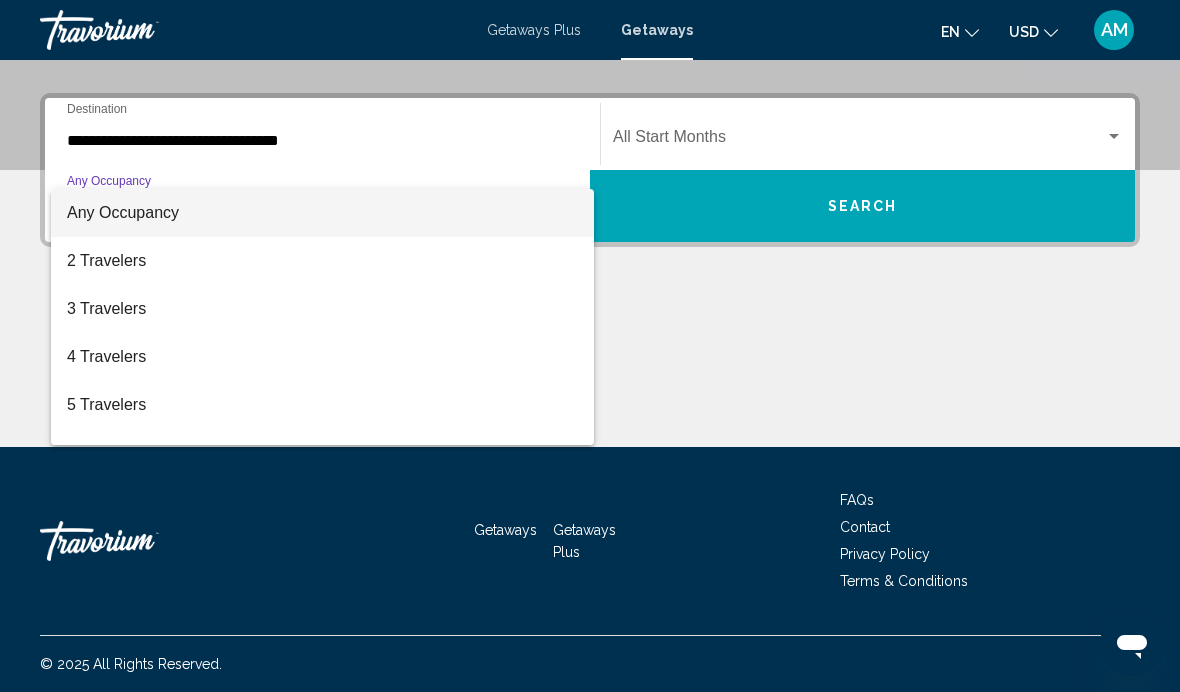 click at bounding box center [590, 346] 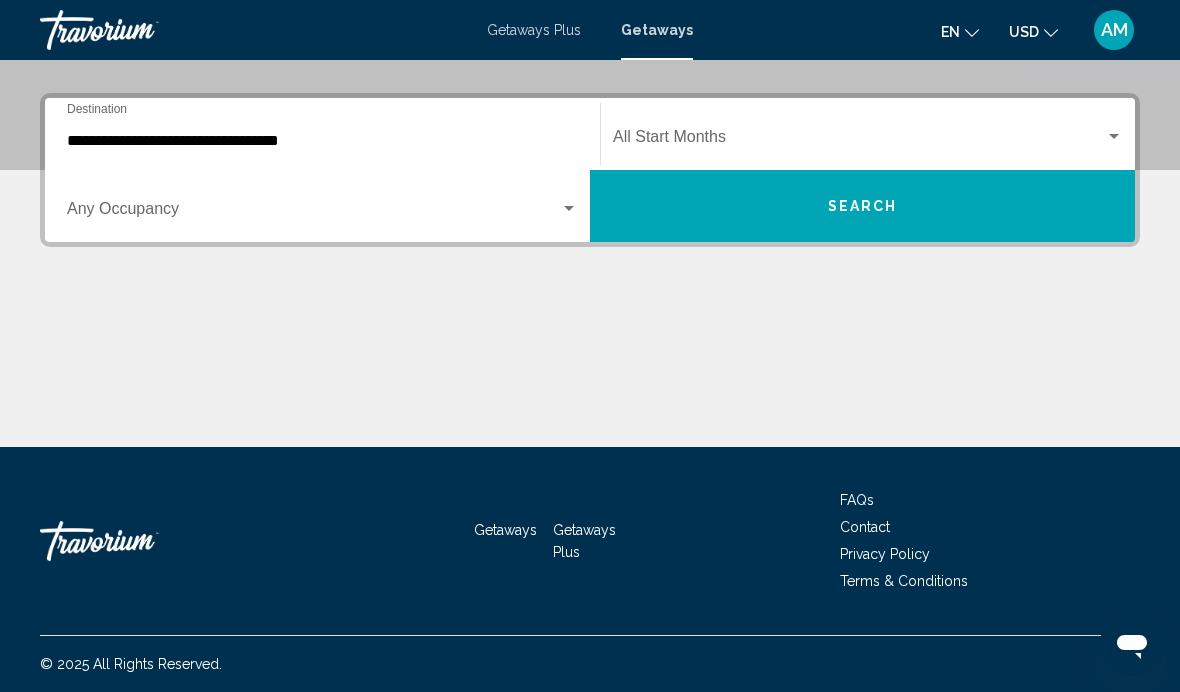 click at bounding box center [1114, 137] 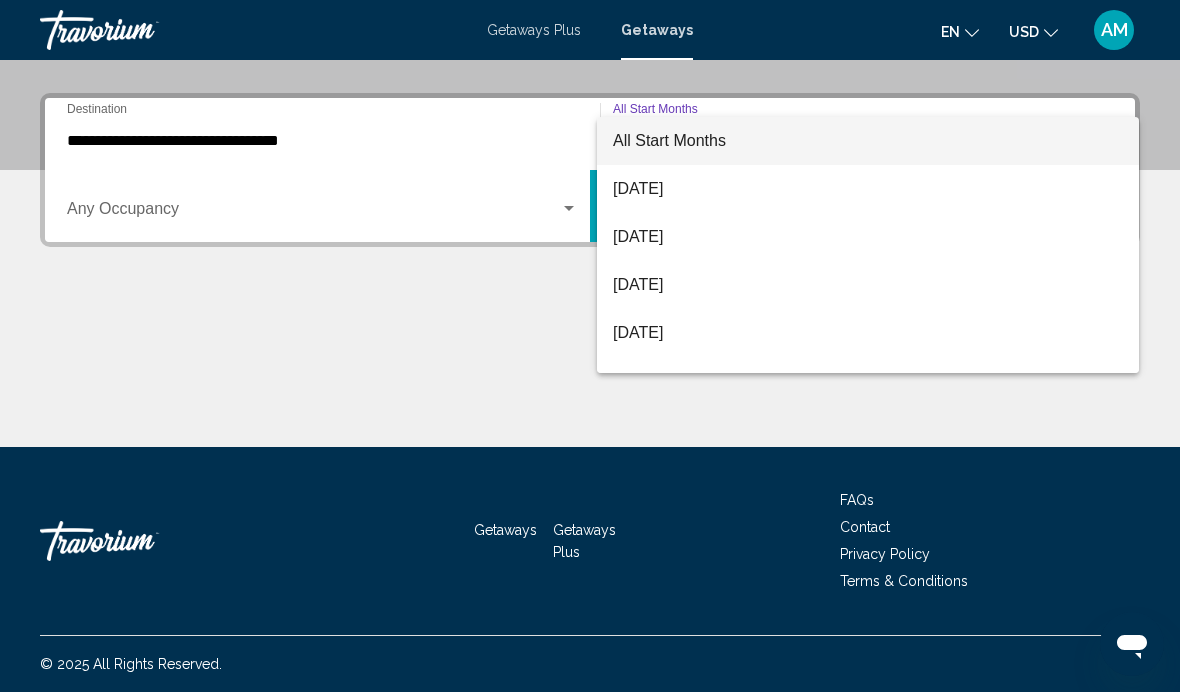 click at bounding box center (590, 346) 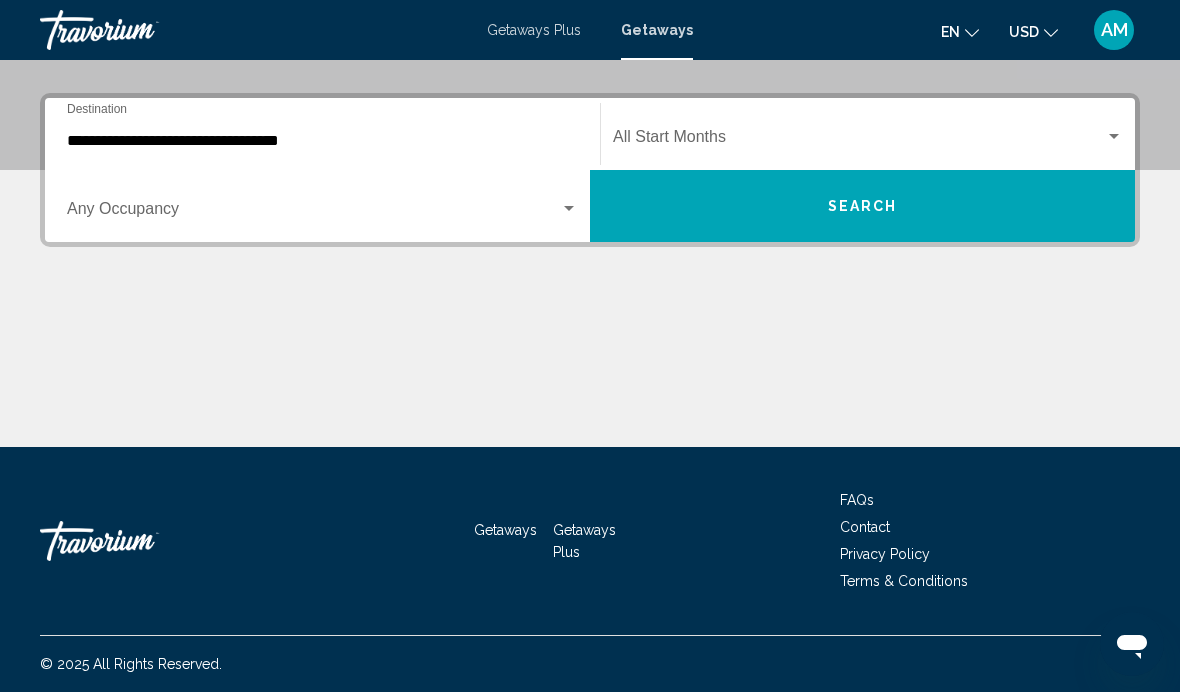 click on "Search" at bounding box center [862, 206] 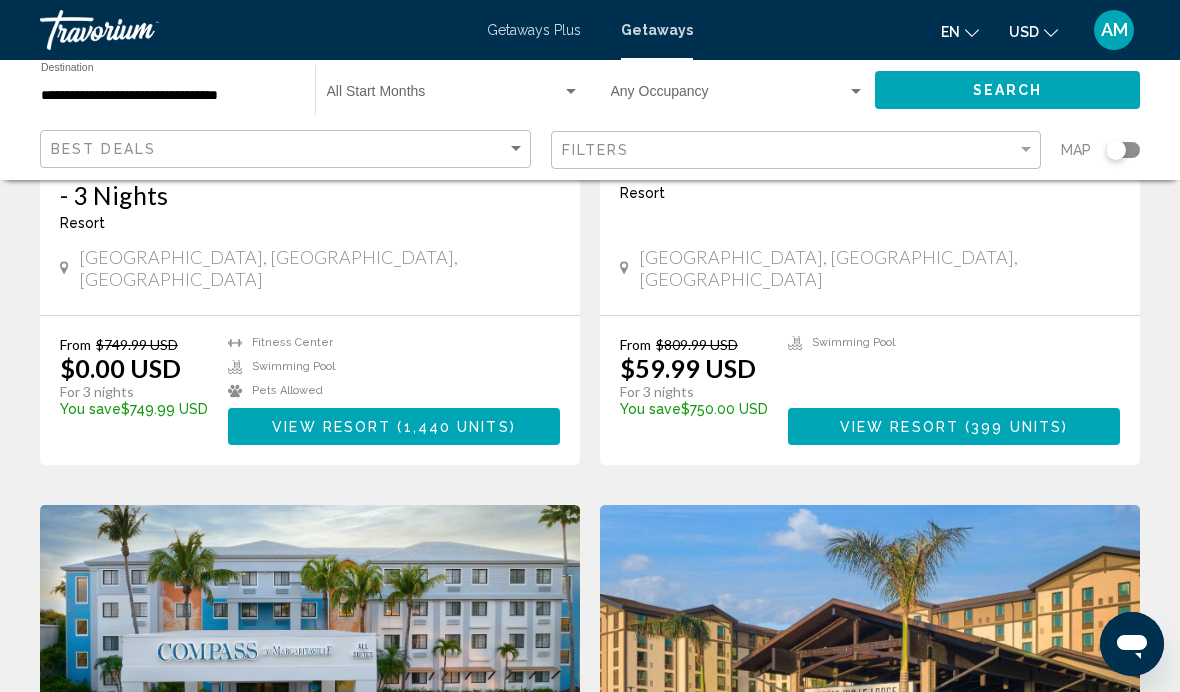 scroll, scrollTop: 1849, scrollLeft: 0, axis: vertical 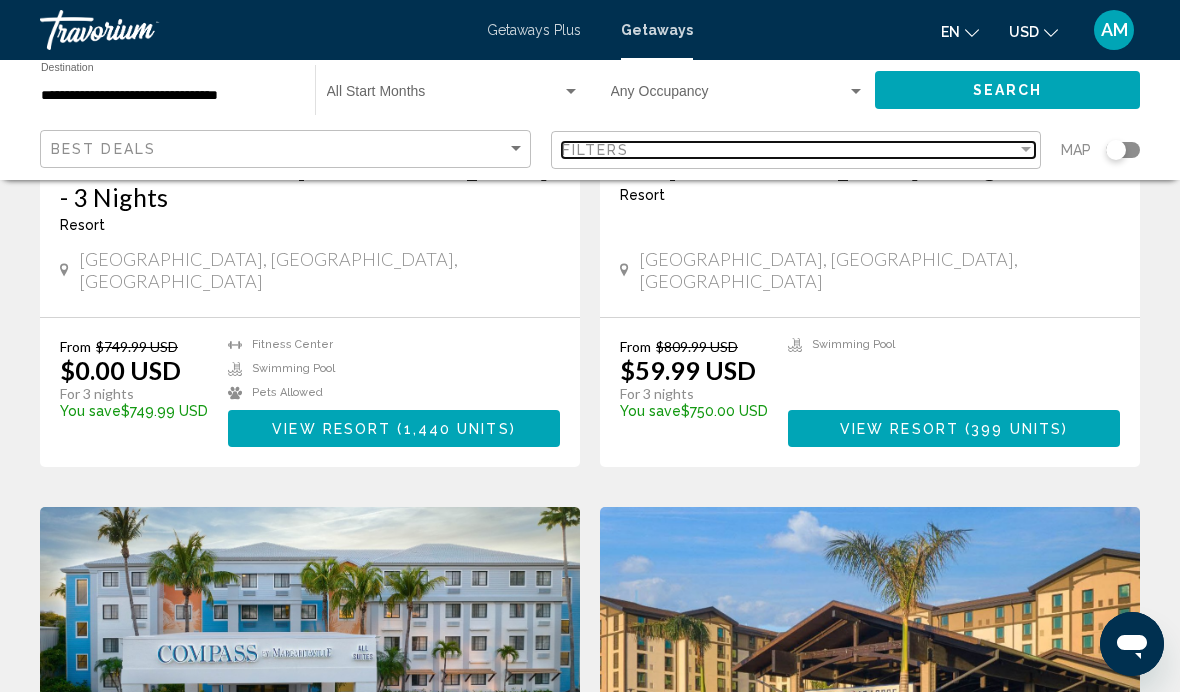 click on "Filters" at bounding box center [790, 150] 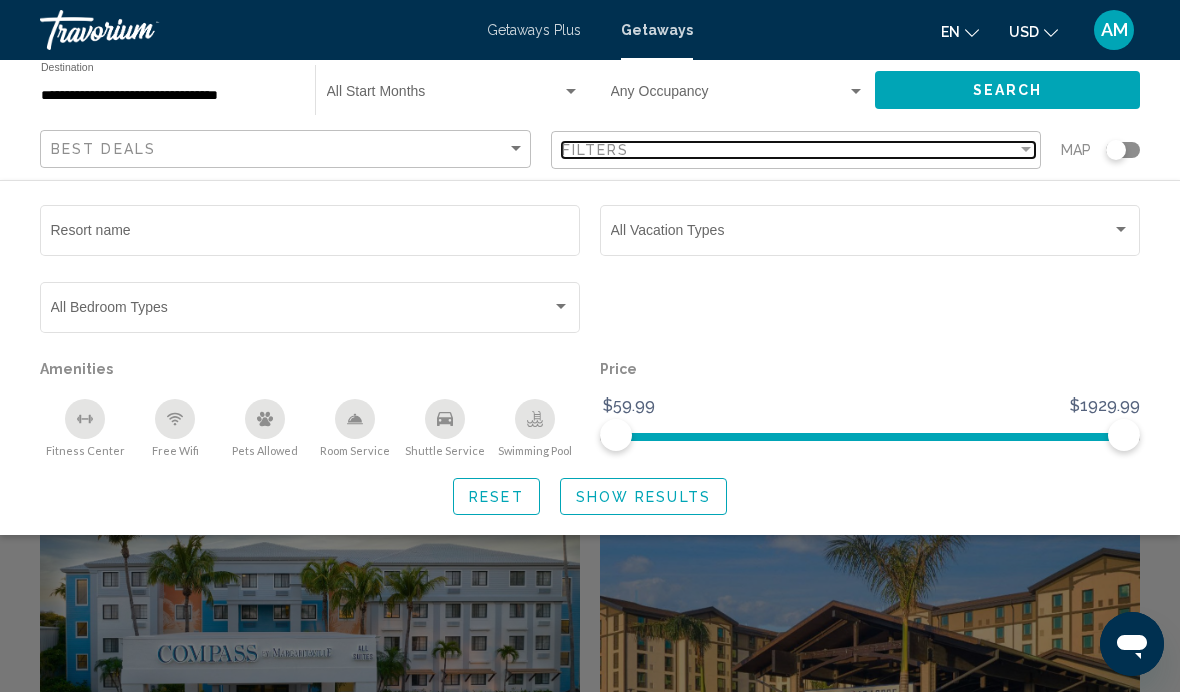 click on "Filters" at bounding box center (790, 150) 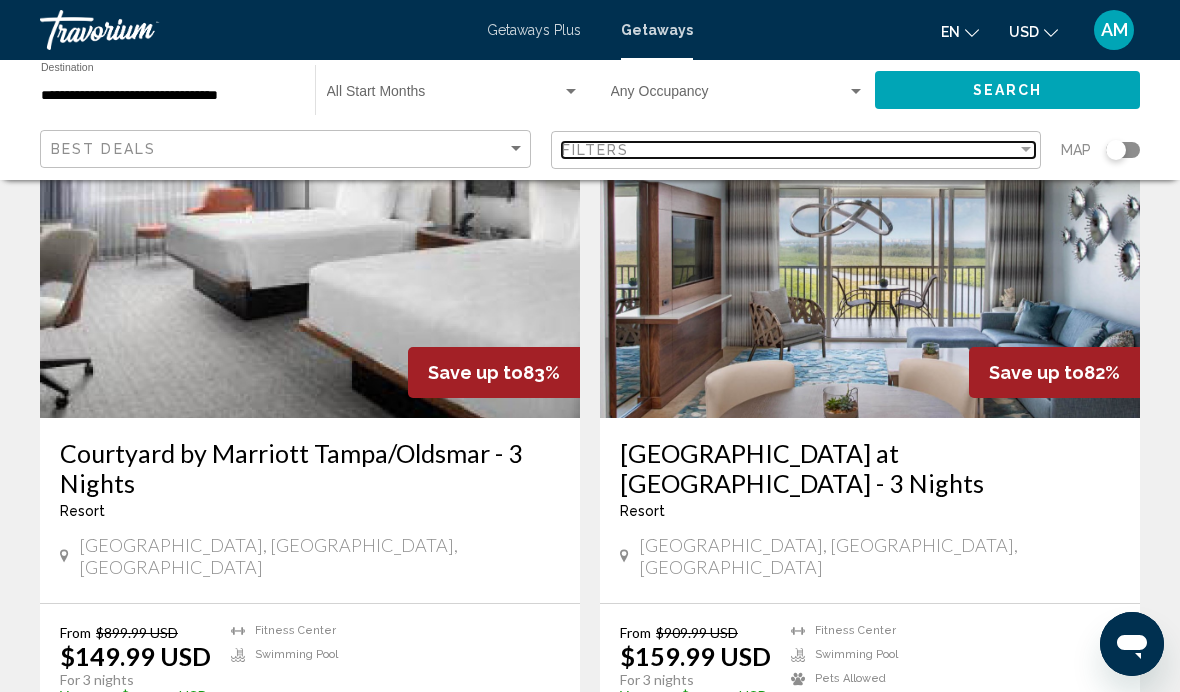 scroll, scrollTop: 3656, scrollLeft: 0, axis: vertical 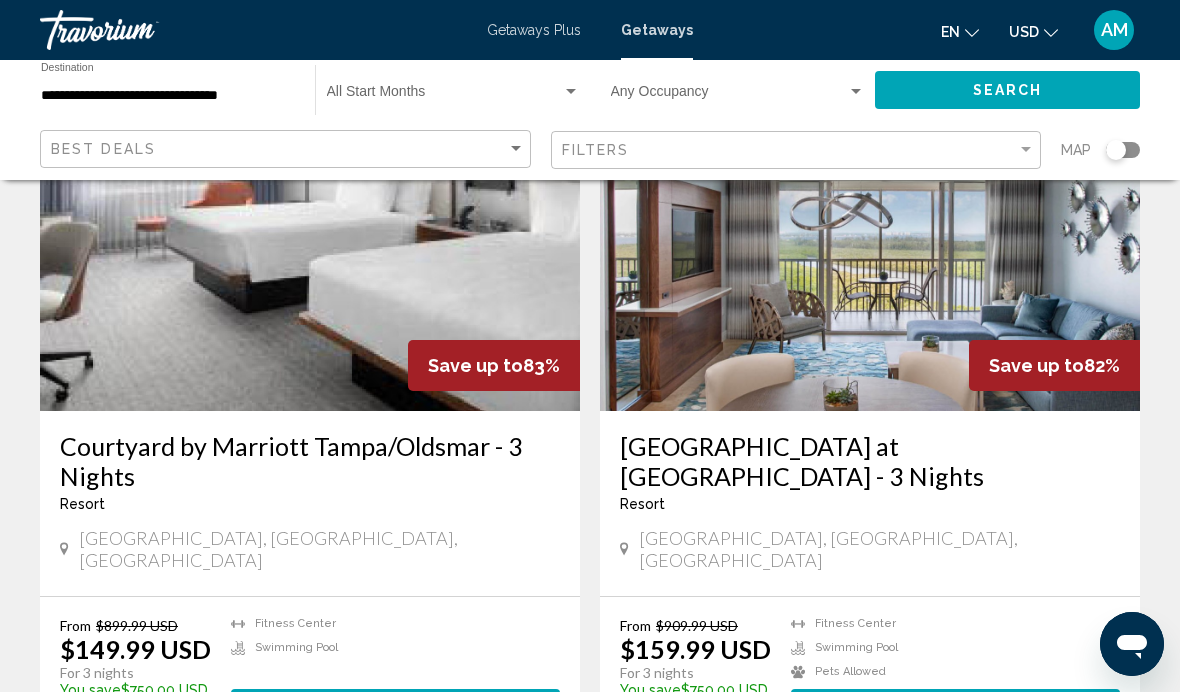 click on "page  2" at bounding box center (450, 806) 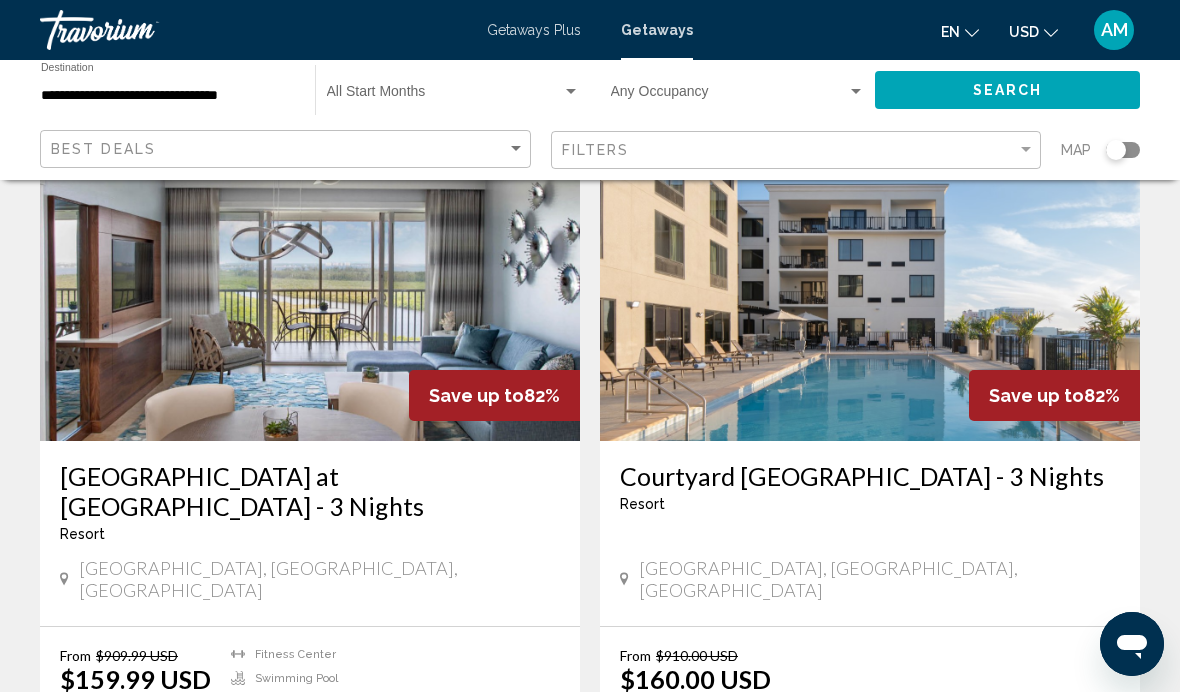 scroll, scrollTop: 148, scrollLeft: 0, axis: vertical 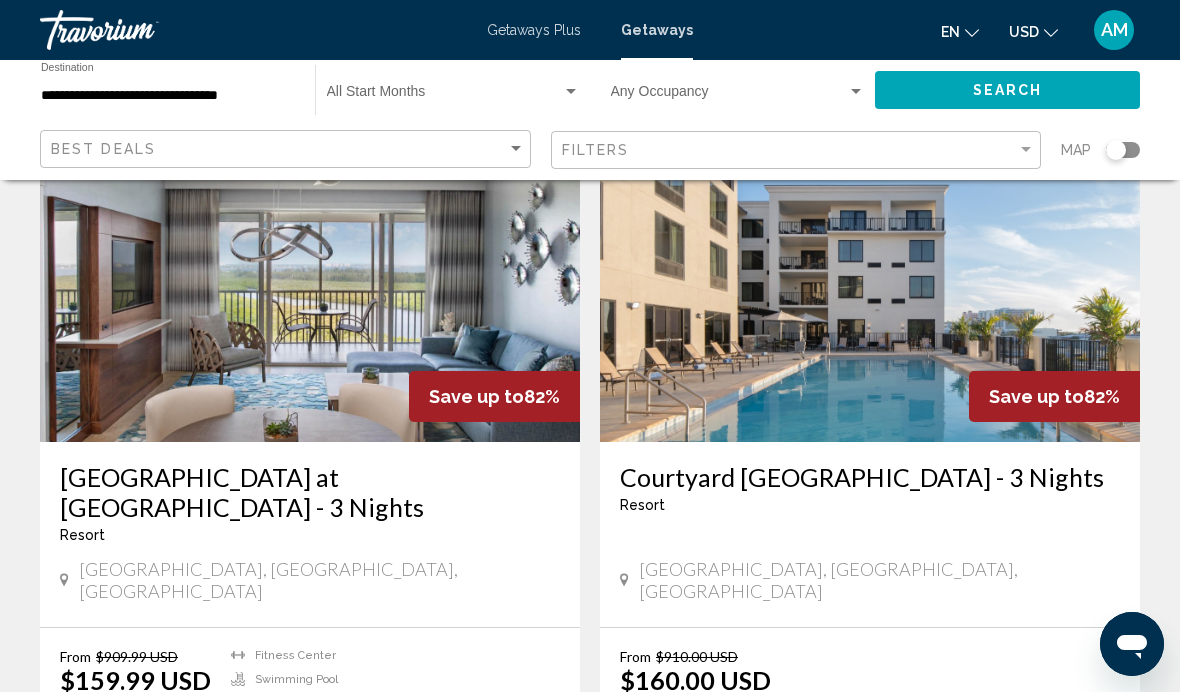 click 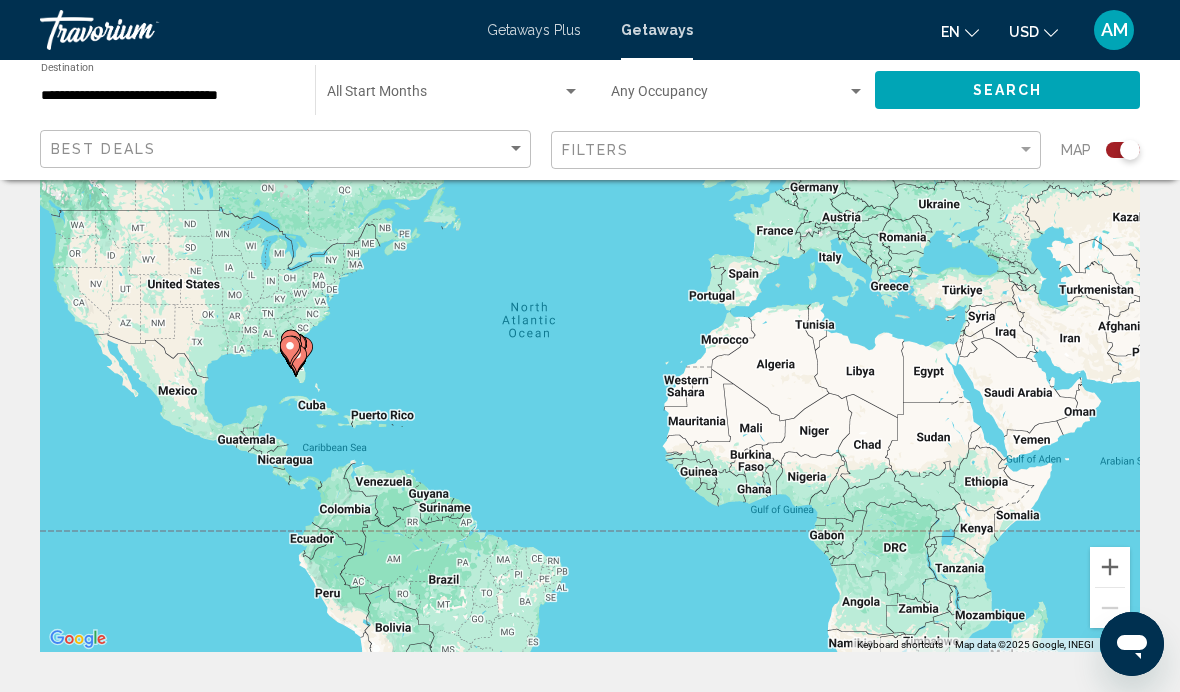 scroll, scrollTop: 150, scrollLeft: 0, axis: vertical 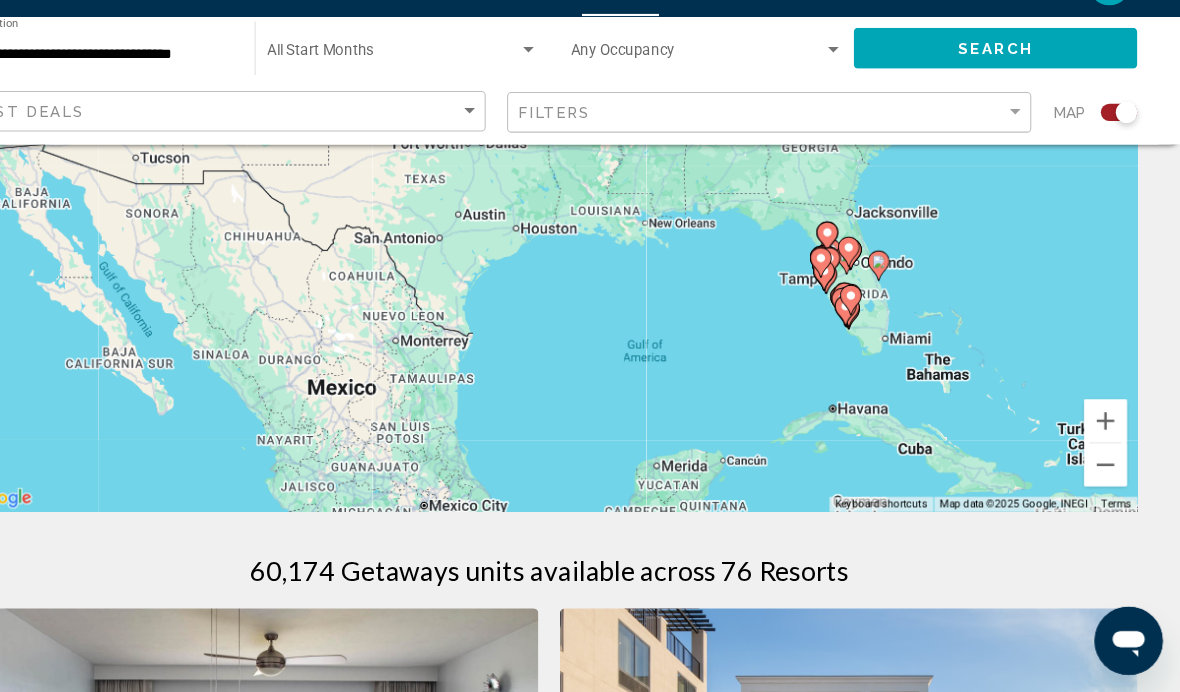 click at bounding box center [1110, 438] 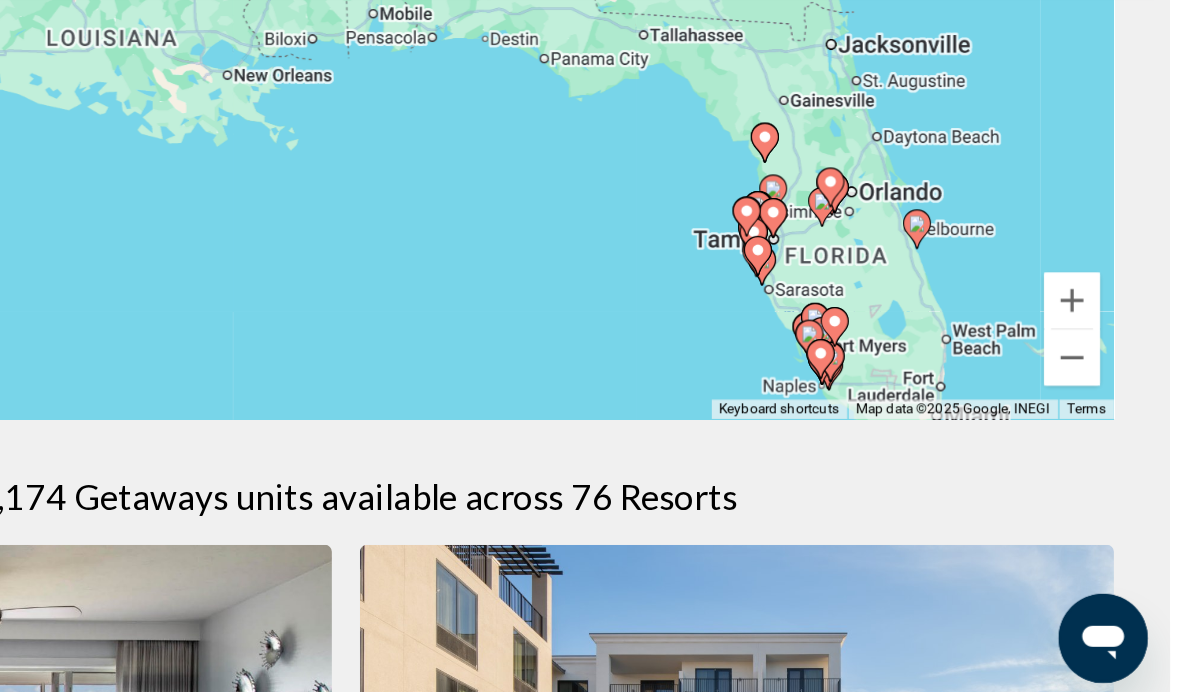 scroll, scrollTop: 313, scrollLeft: 0, axis: vertical 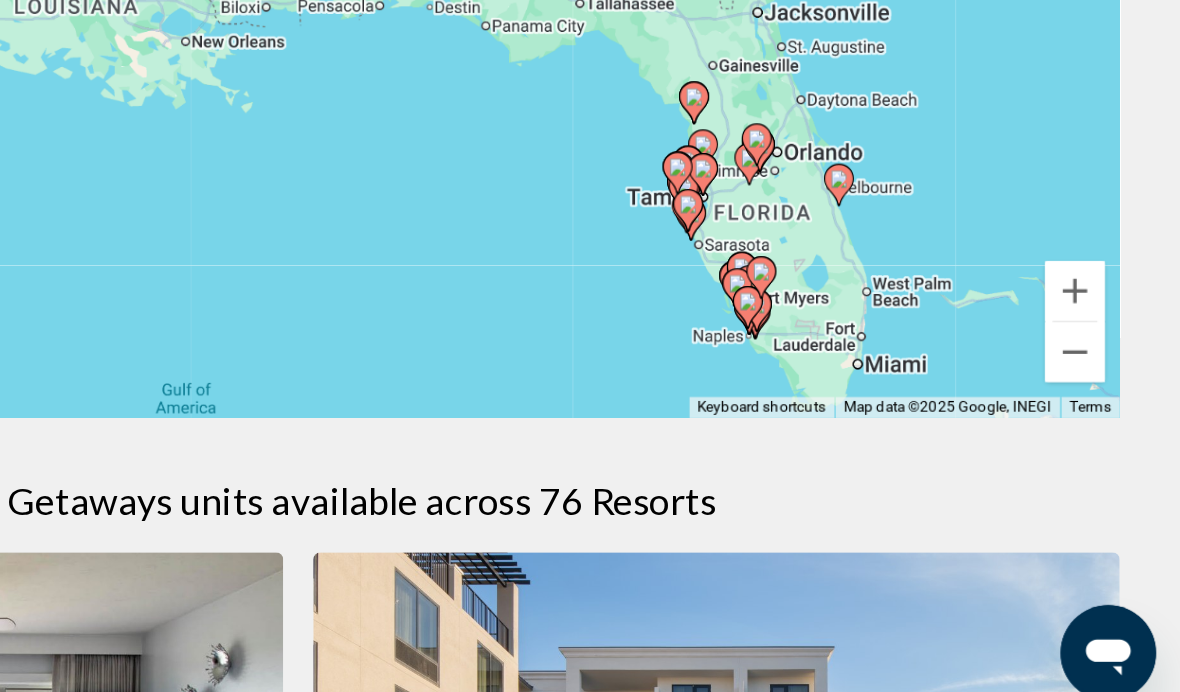 click at bounding box center [1110, 402] 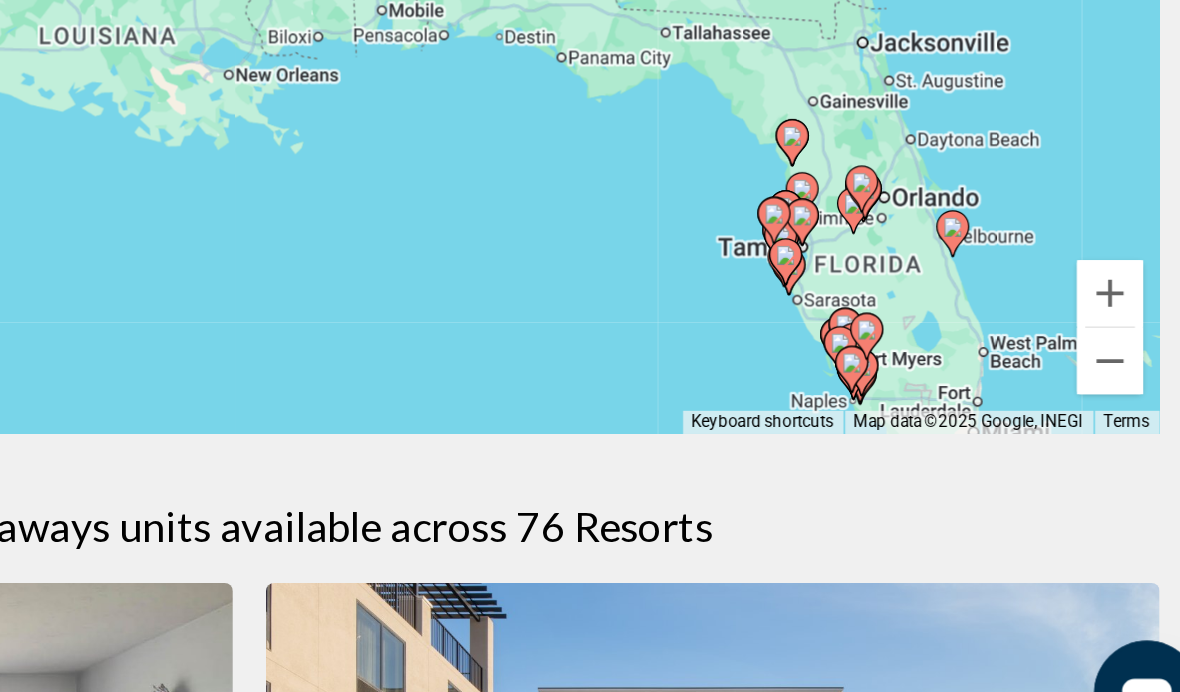click at bounding box center (1110, 402) 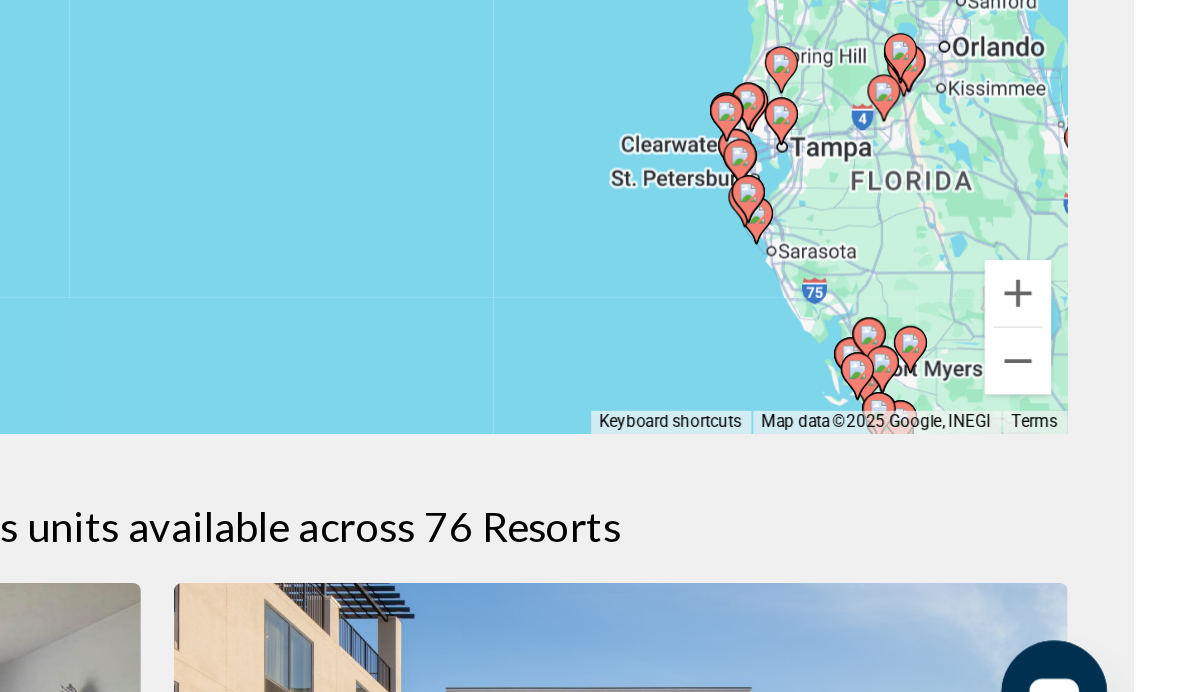scroll, scrollTop: 313, scrollLeft: 0, axis: vertical 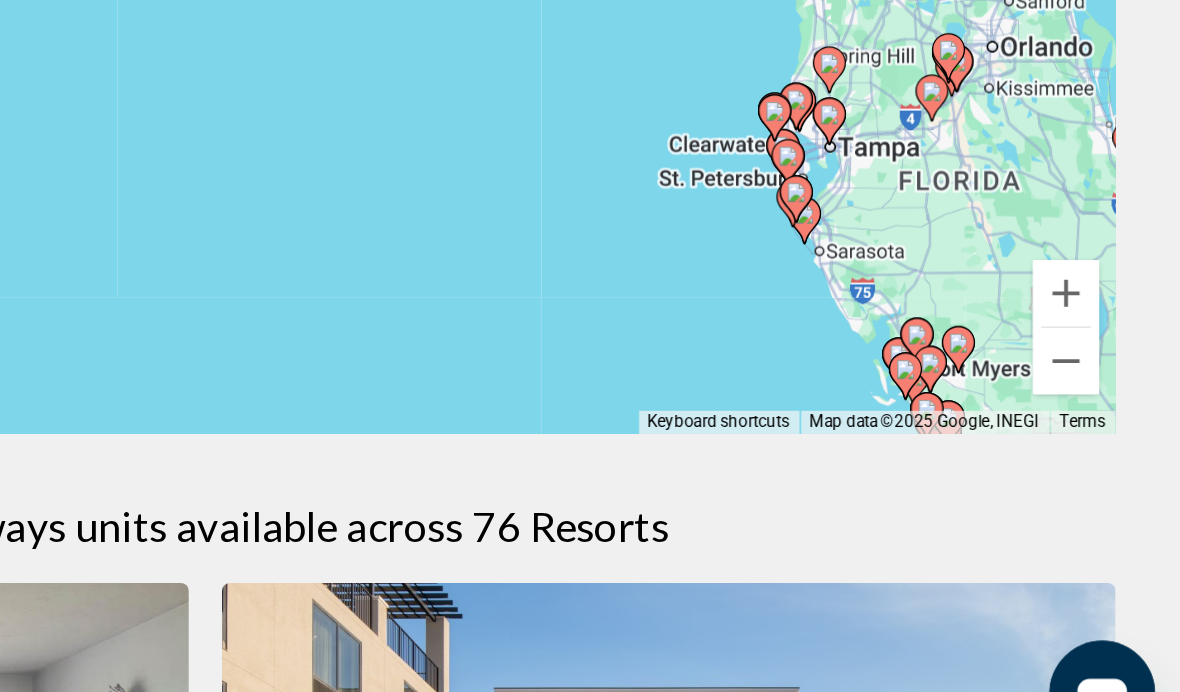click at bounding box center (1110, 402) 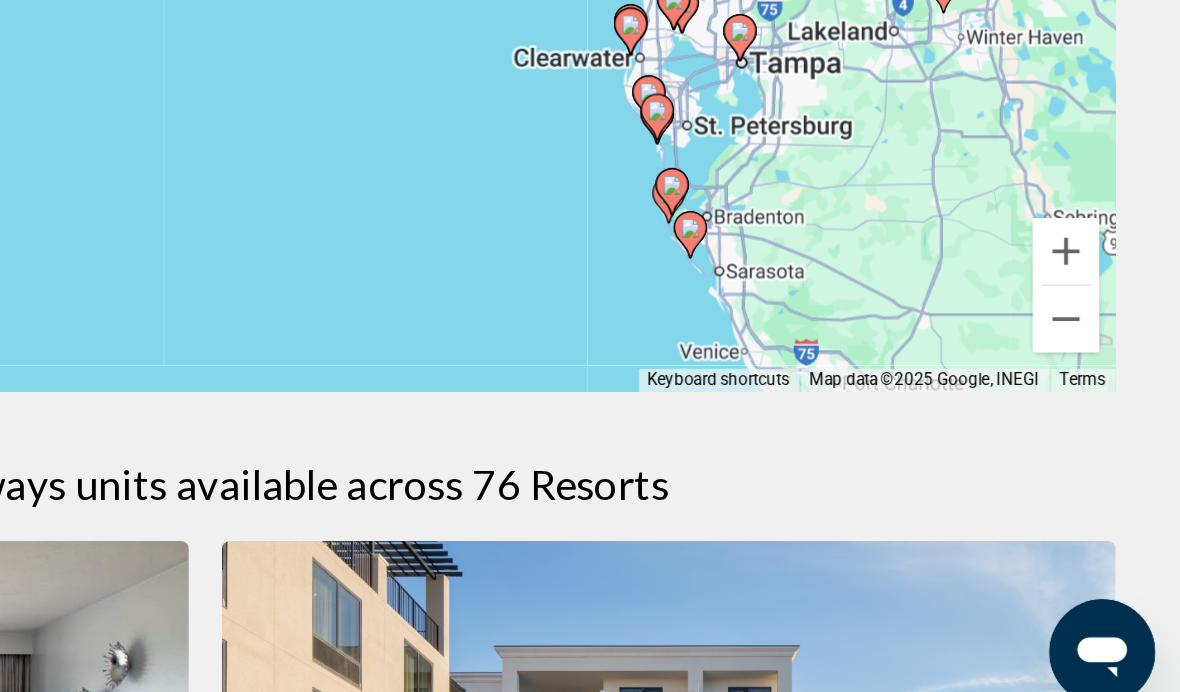 click at bounding box center [1110, 402] 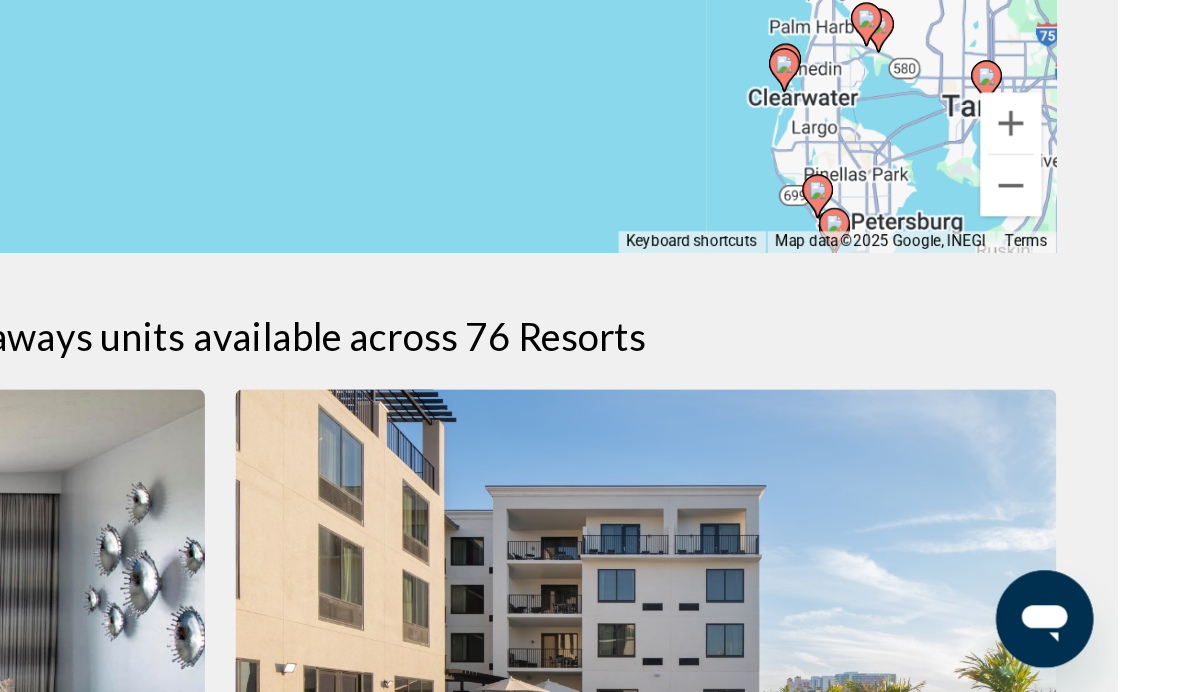 scroll, scrollTop: 465, scrollLeft: 0, axis: vertical 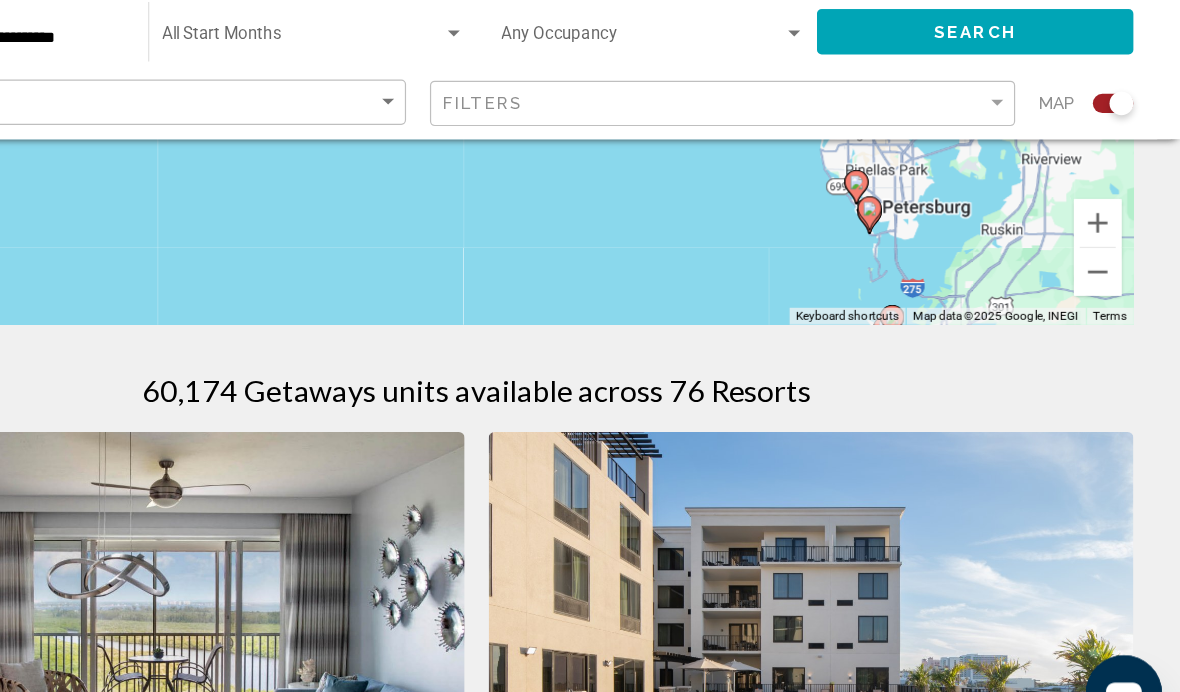 click at bounding box center (1110, 250) 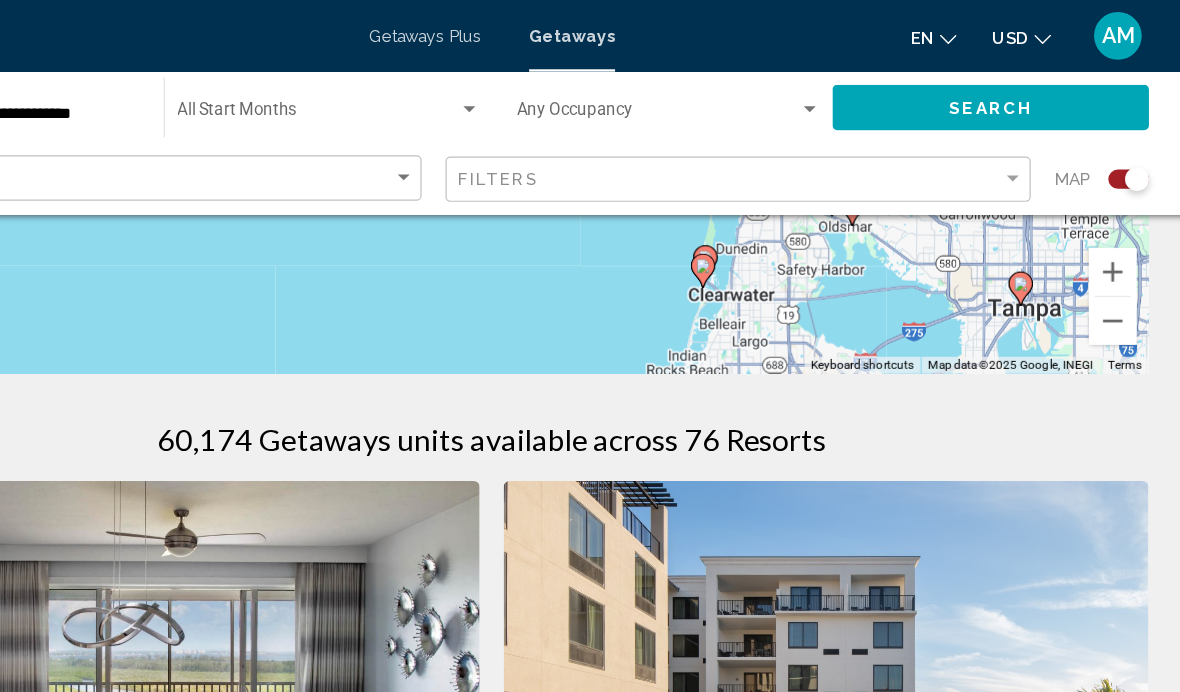 scroll, scrollTop: 481, scrollLeft: 0, axis: vertical 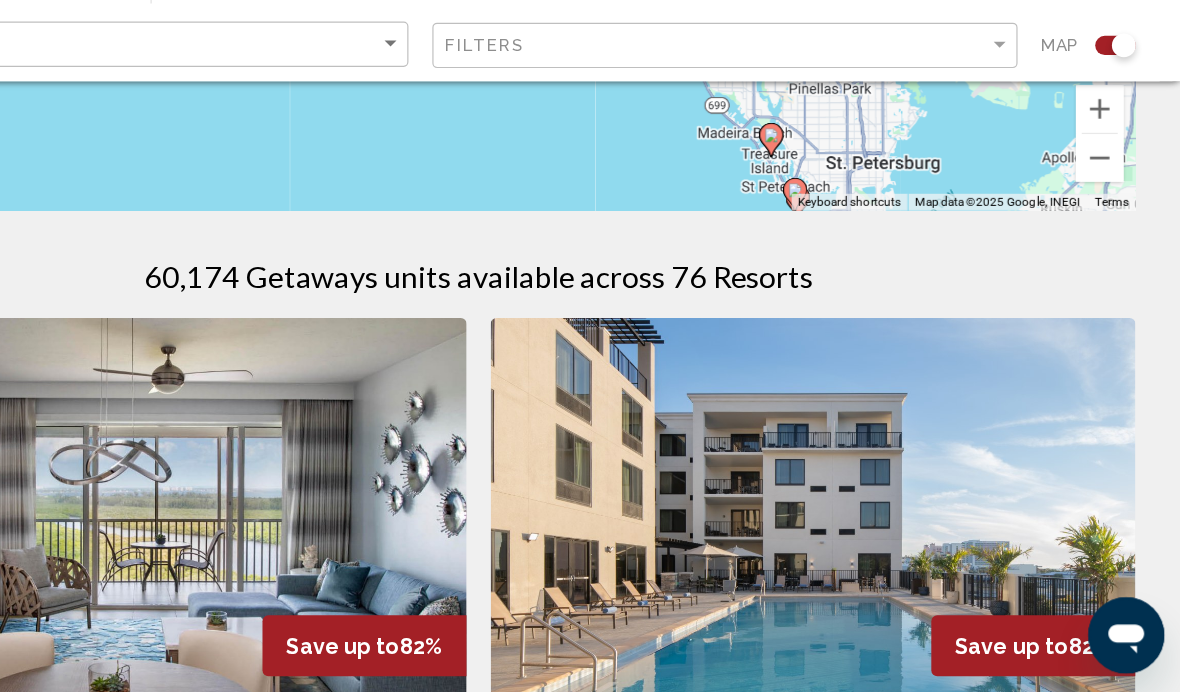 type on "**********" 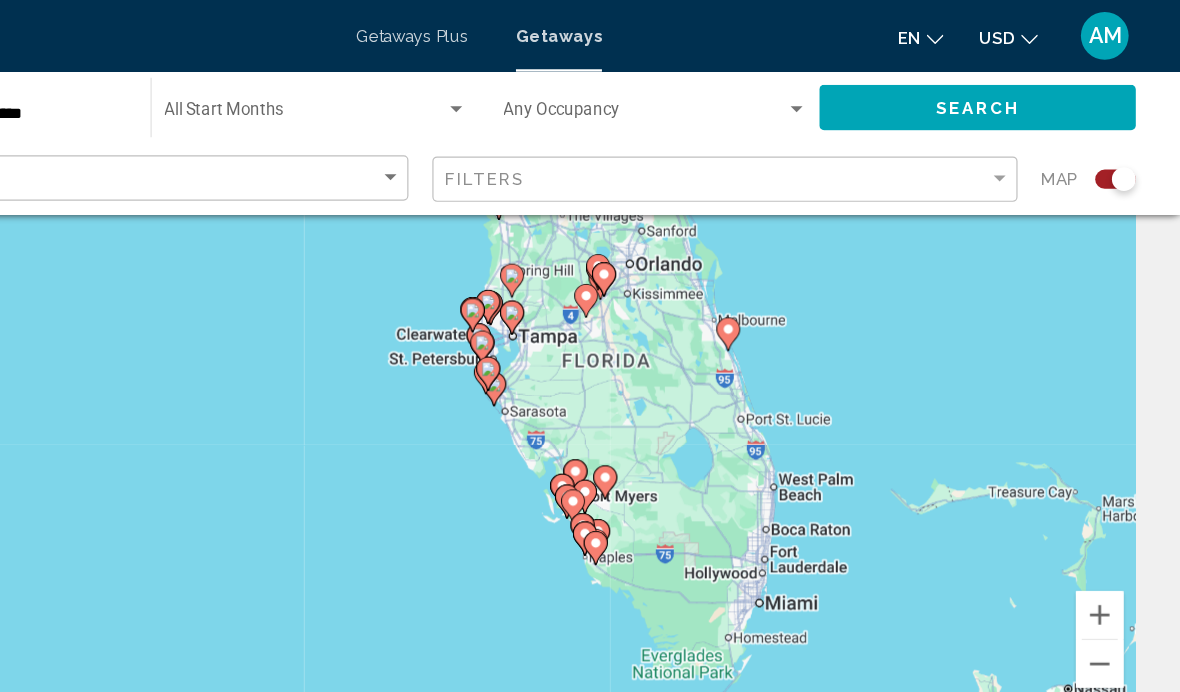 scroll, scrollTop: 200, scrollLeft: 0, axis: vertical 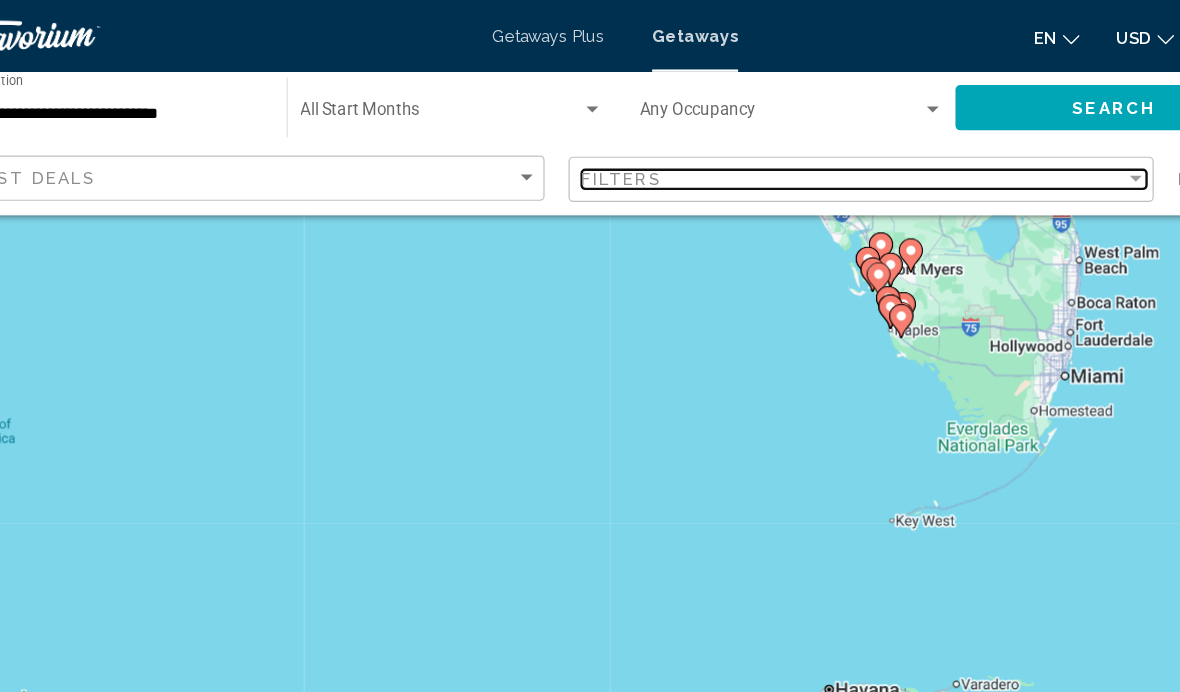 click on "Filters" at bounding box center (790, 150) 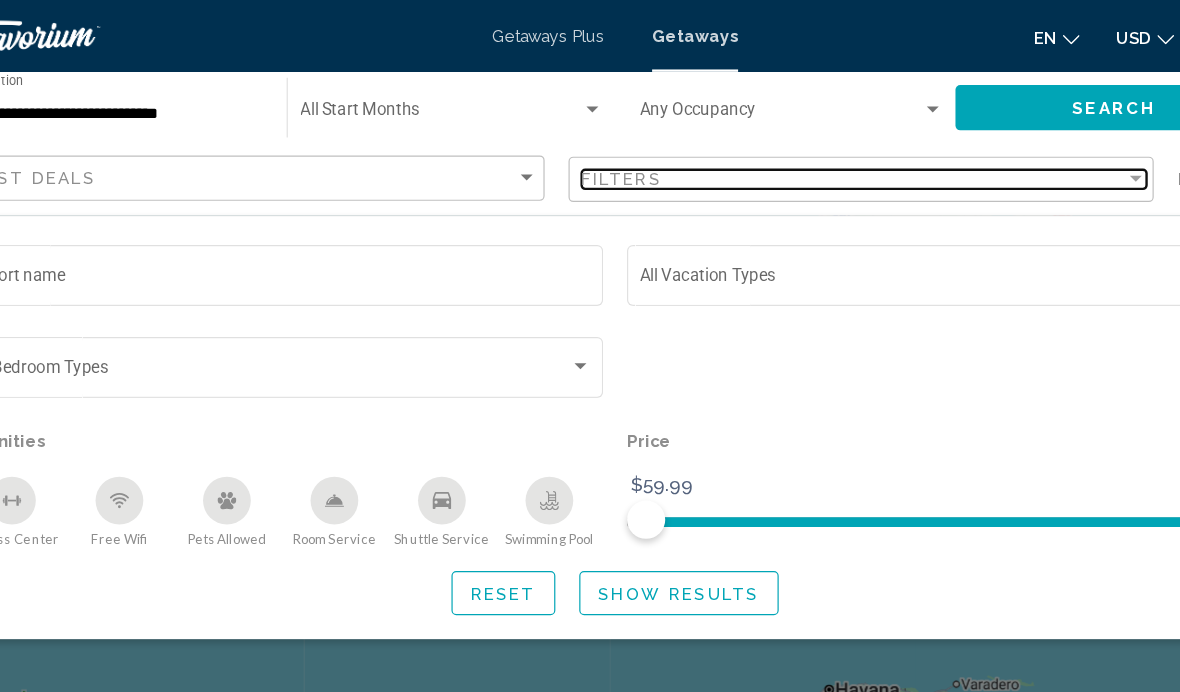 scroll, scrollTop: 200, scrollLeft: 0, axis: vertical 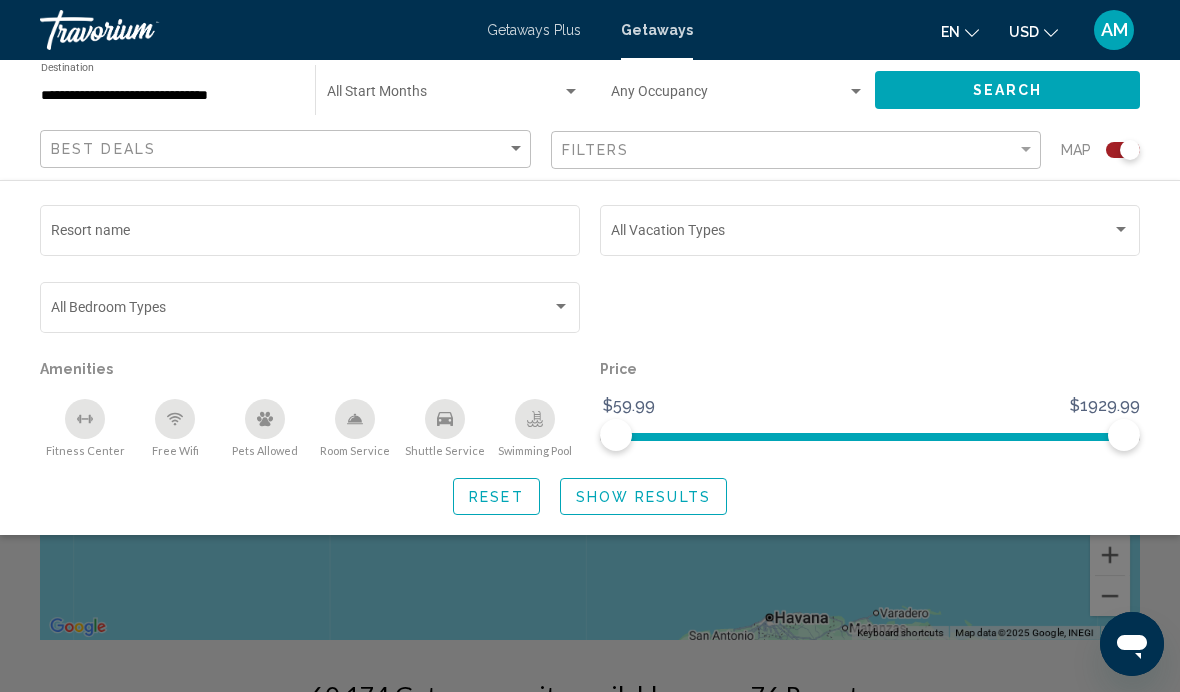 click on "Resort name" at bounding box center [310, 234] 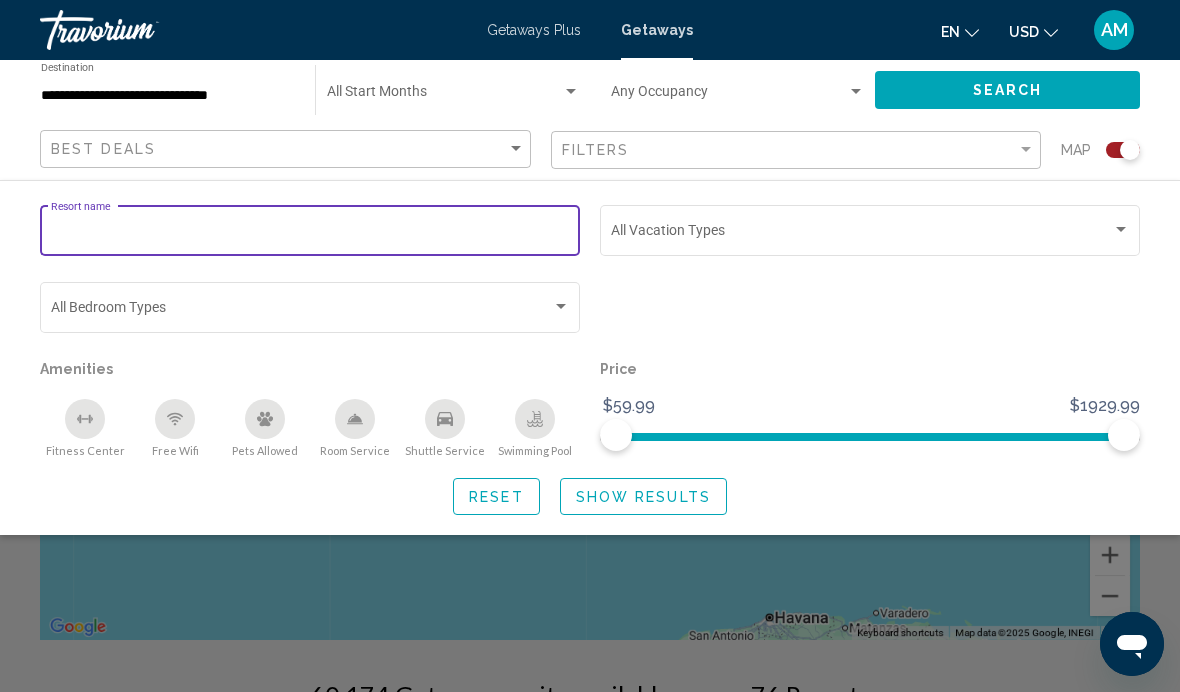 scroll, scrollTop: 159, scrollLeft: 0, axis: vertical 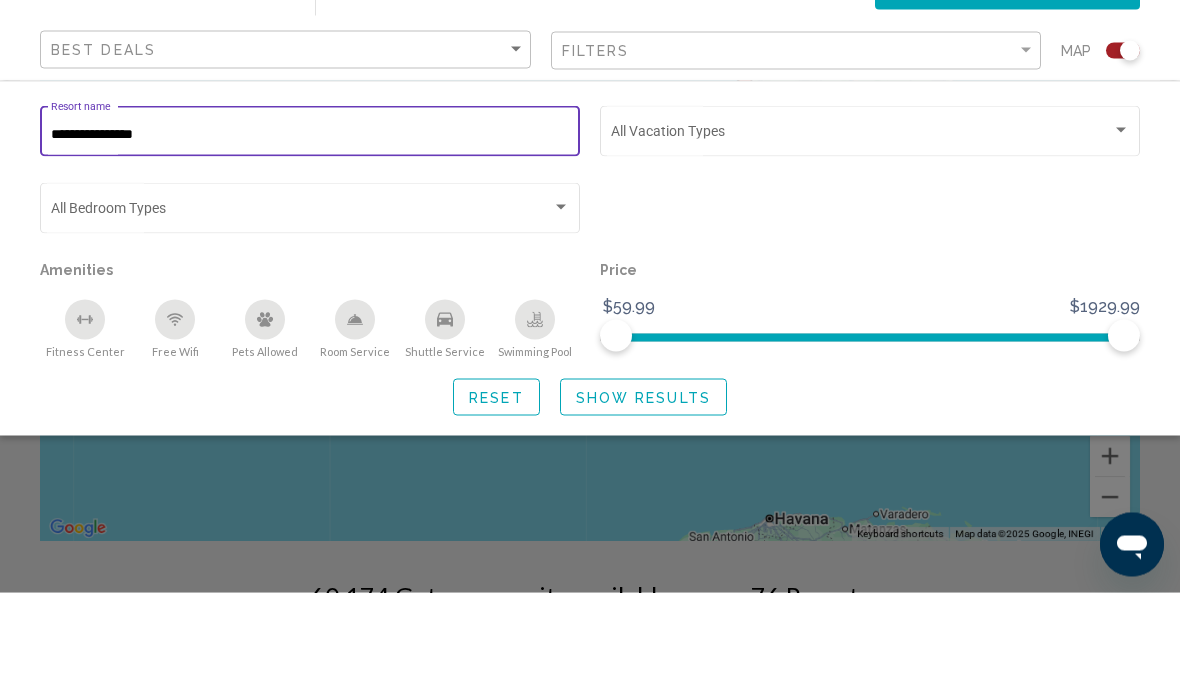 type on "**********" 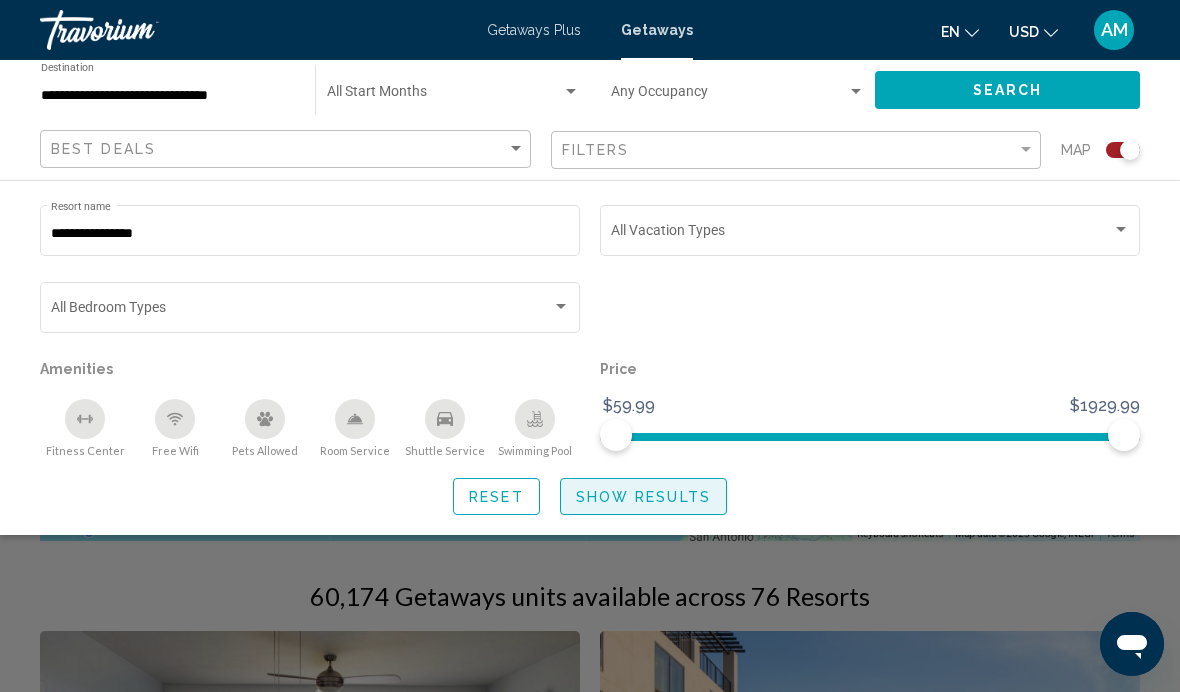 click on "Show Results" 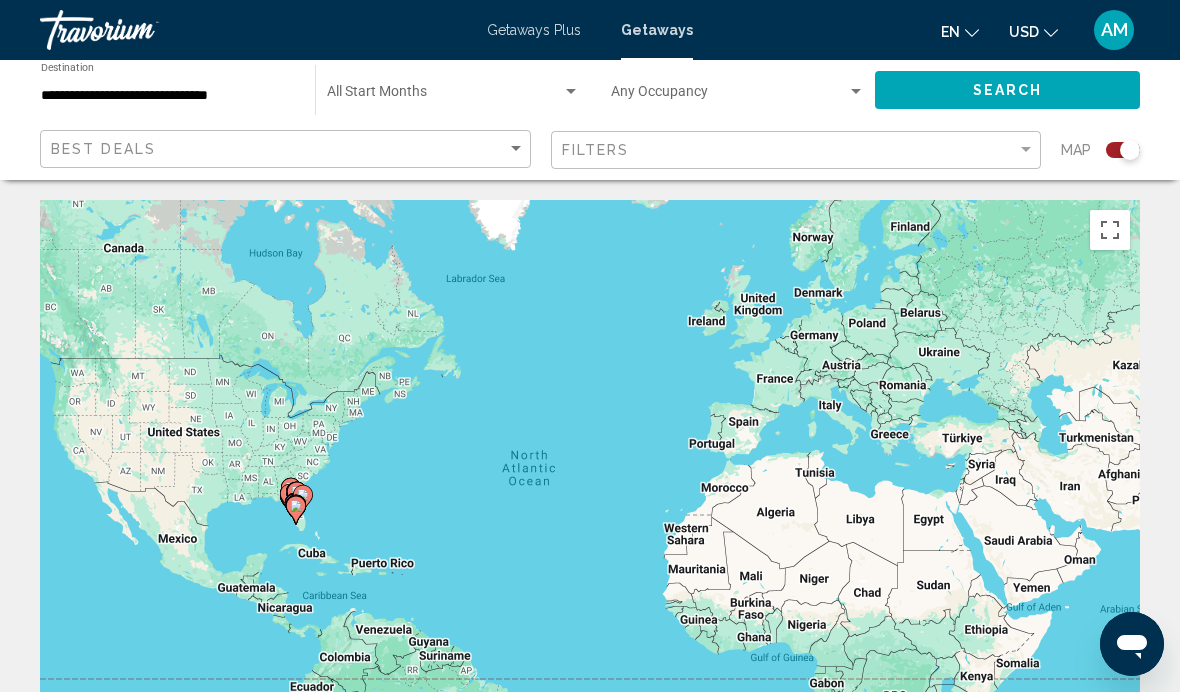 click 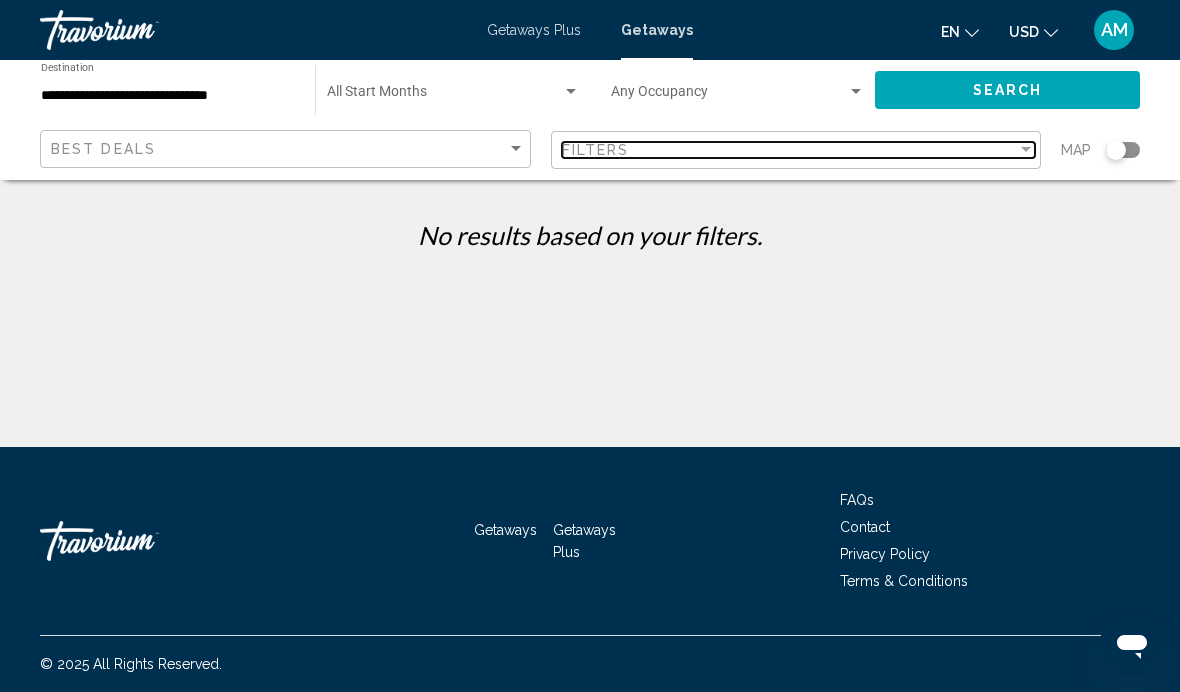 click at bounding box center (1026, 150) 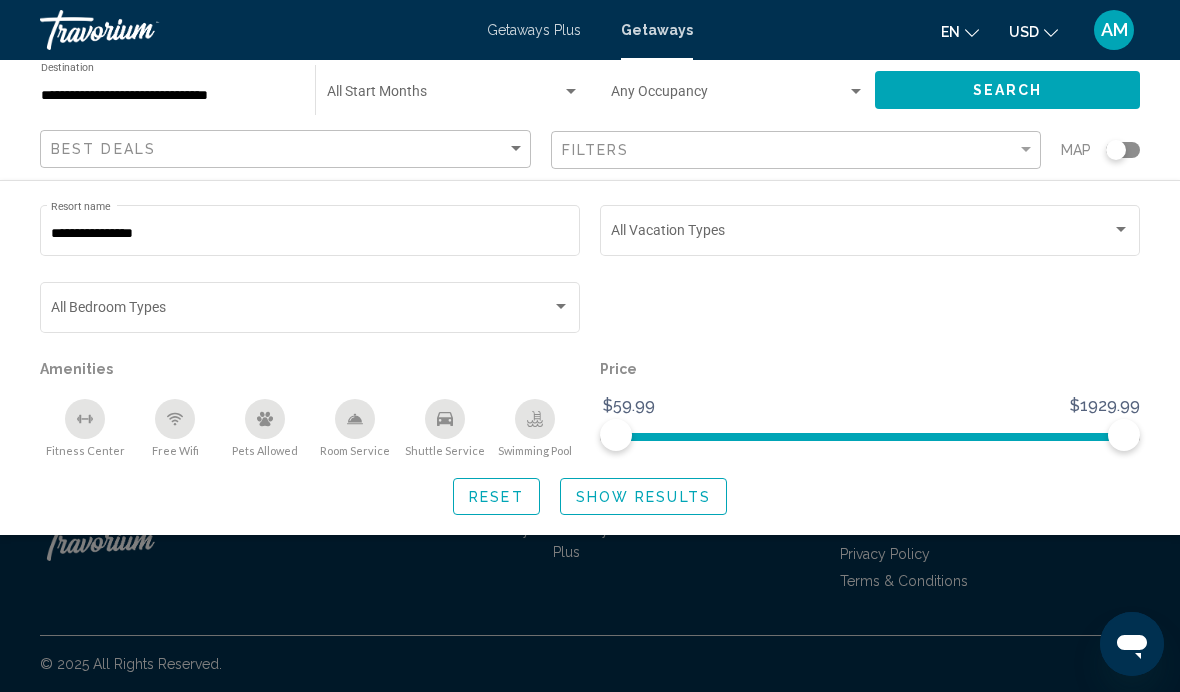 click on "Reset" 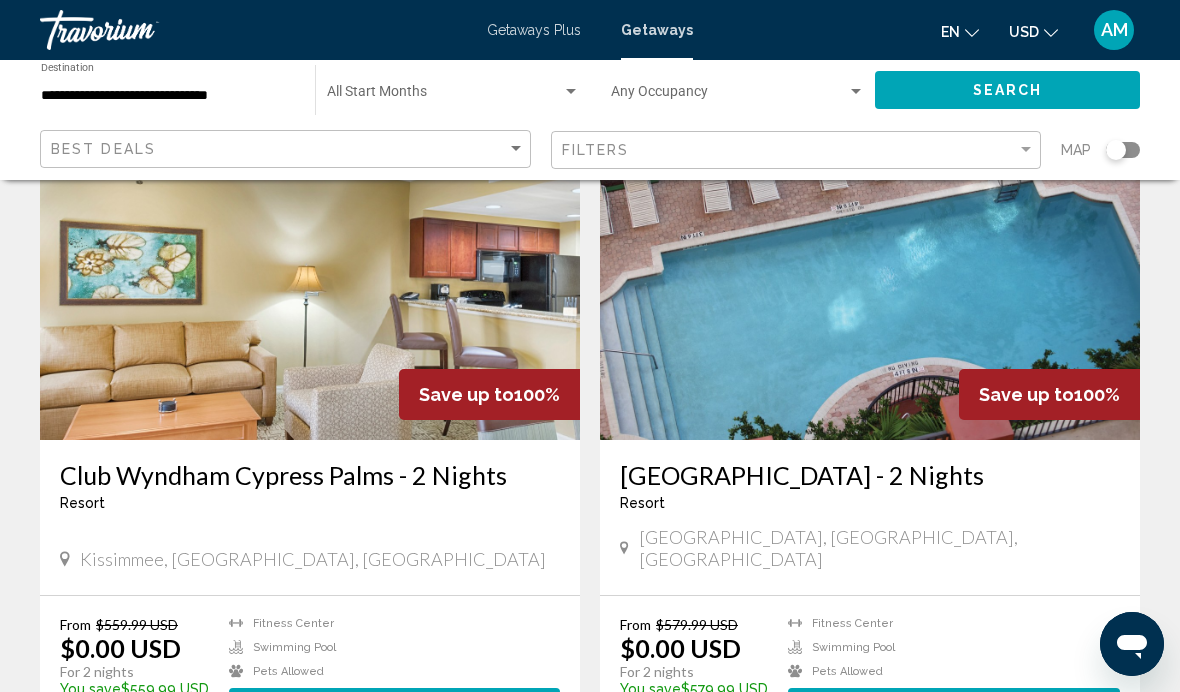 scroll, scrollTop: 167, scrollLeft: 0, axis: vertical 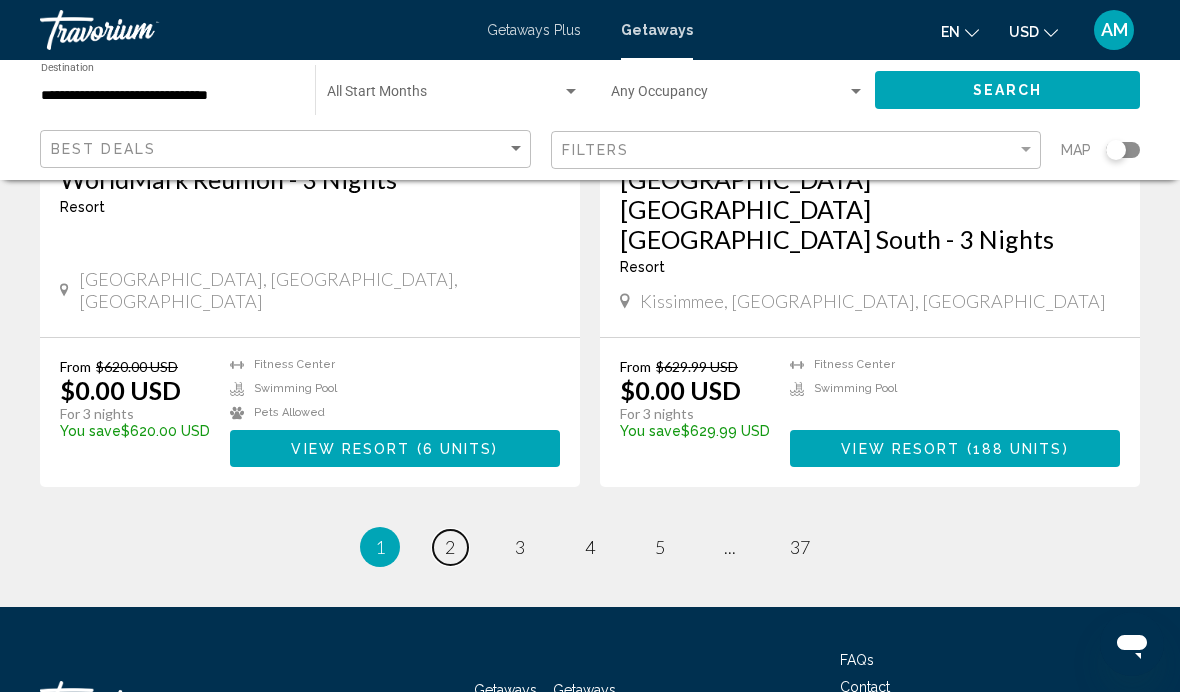click on "page  2" at bounding box center [450, 547] 